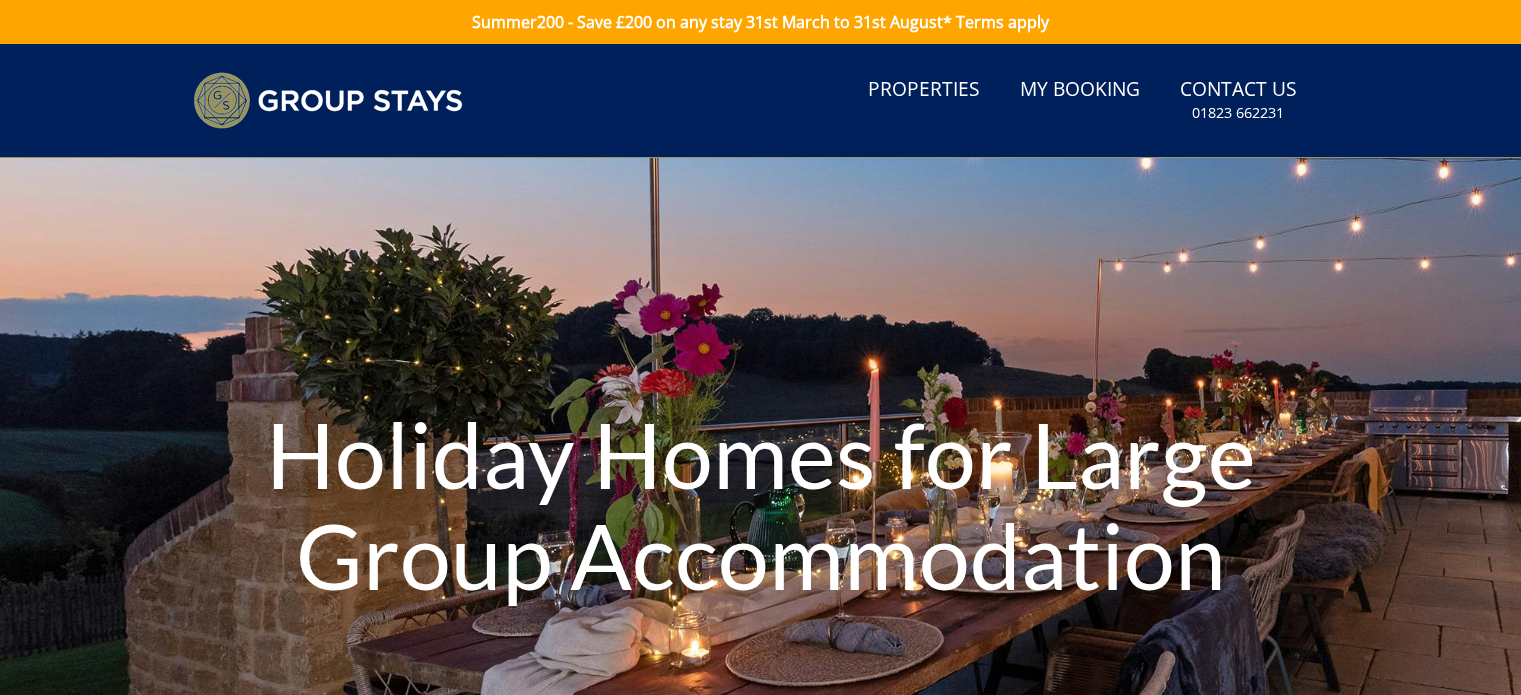 scroll, scrollTop: 0, scrollLeft: 0, axis: both 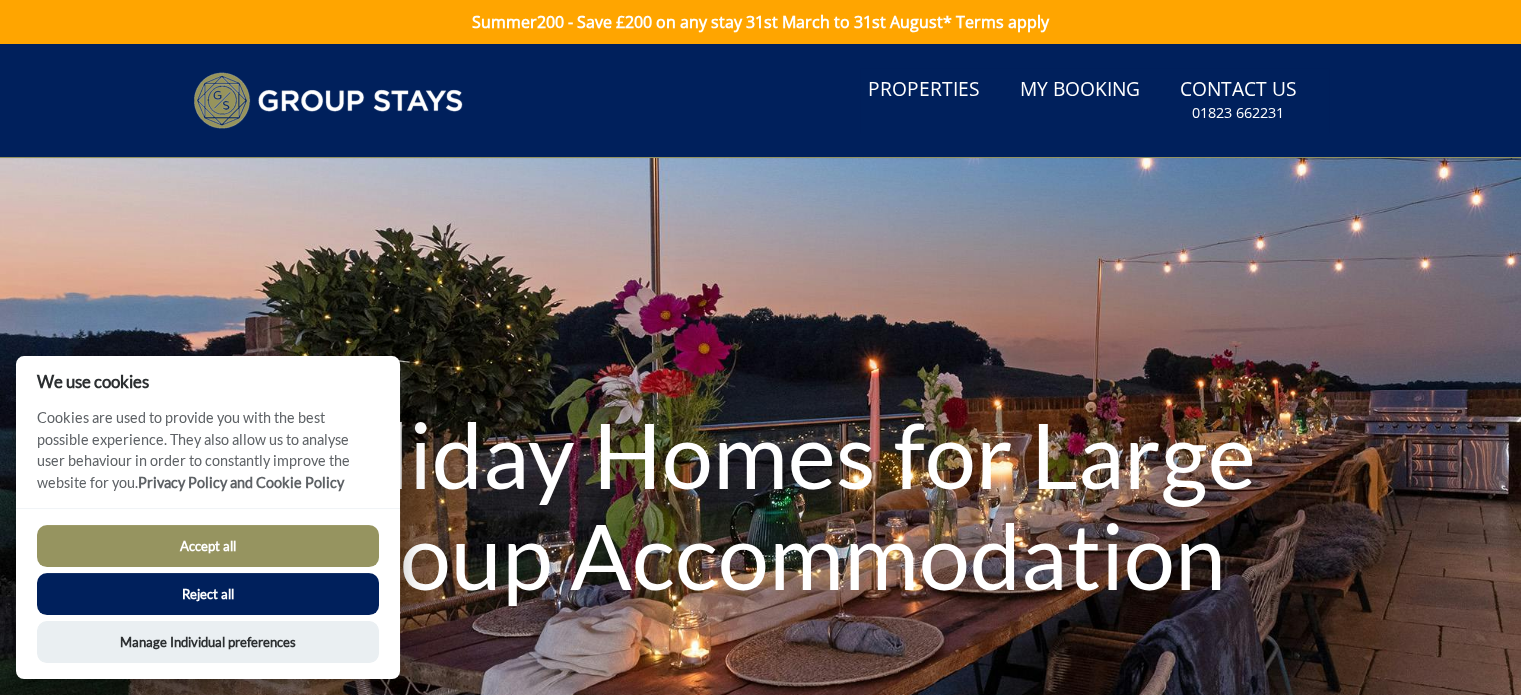 click on "Holiday Homes for Large Group Accommodation" at bounding box center [760, 508] 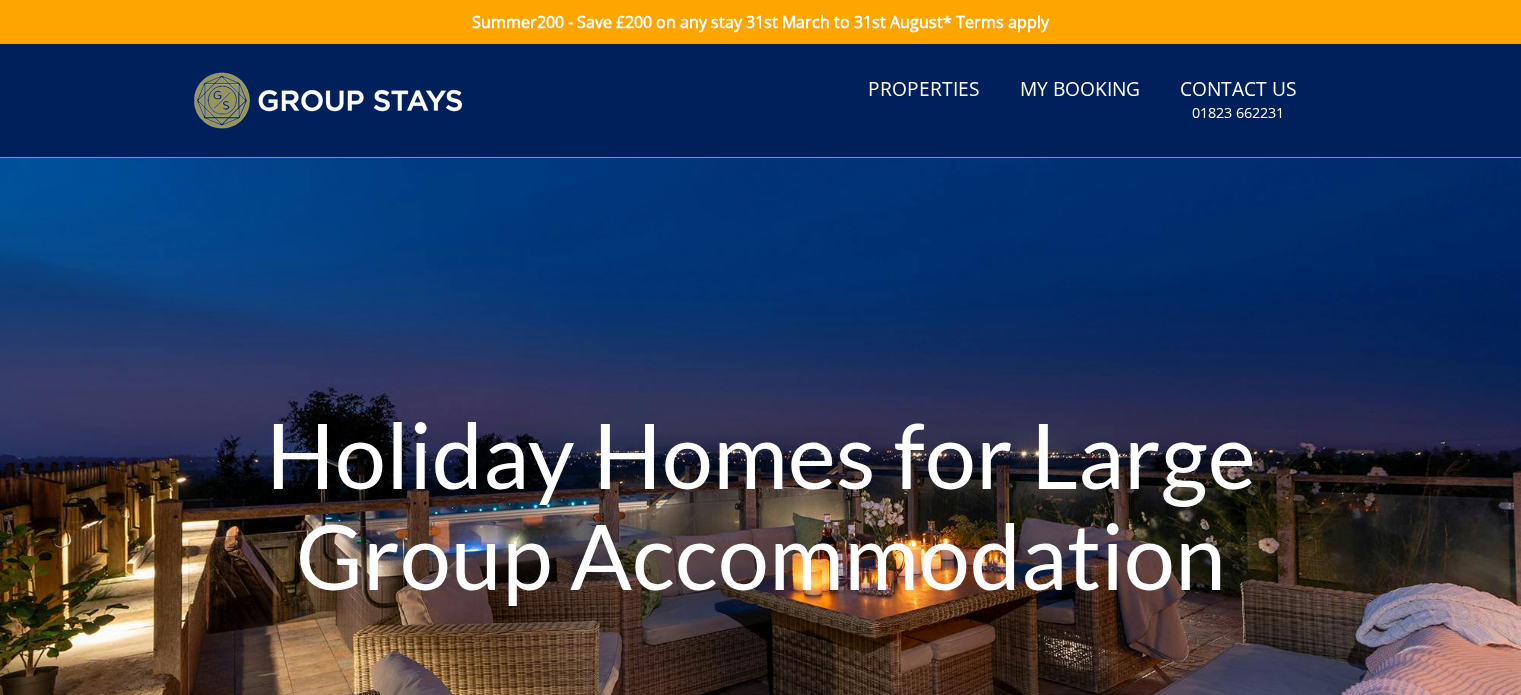 scroll, scrollTop: 165, scrollLeft: 0, axis: vertical 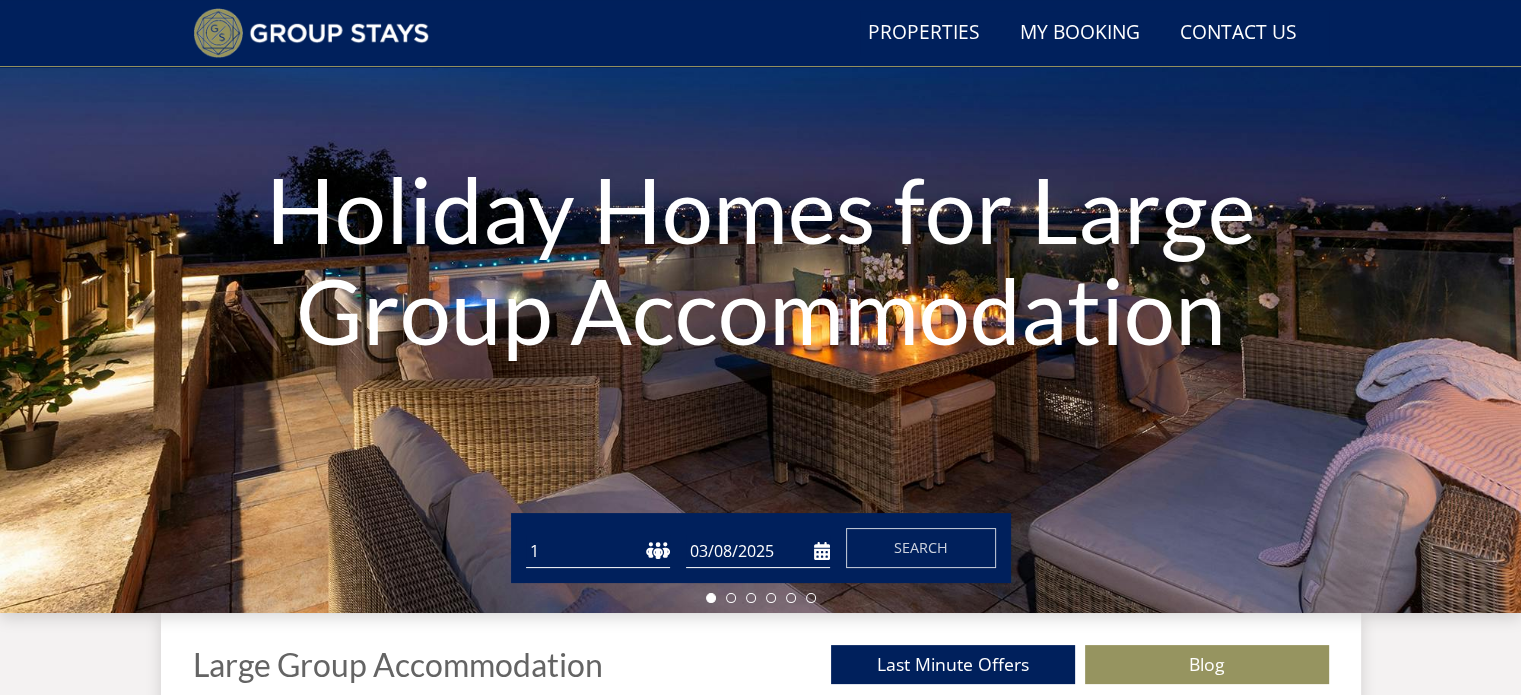 click on "1
2
3
4
5
6
7
8
9
10
11
12
13
14
15
16
17
18
19
20
21
22
23
24
25
26
27
28
29
30
31
32
33
34
35
36
37
38
39
40
41
42
43
44
45
46
47
48
49
50" at bounding box center [598, 551] 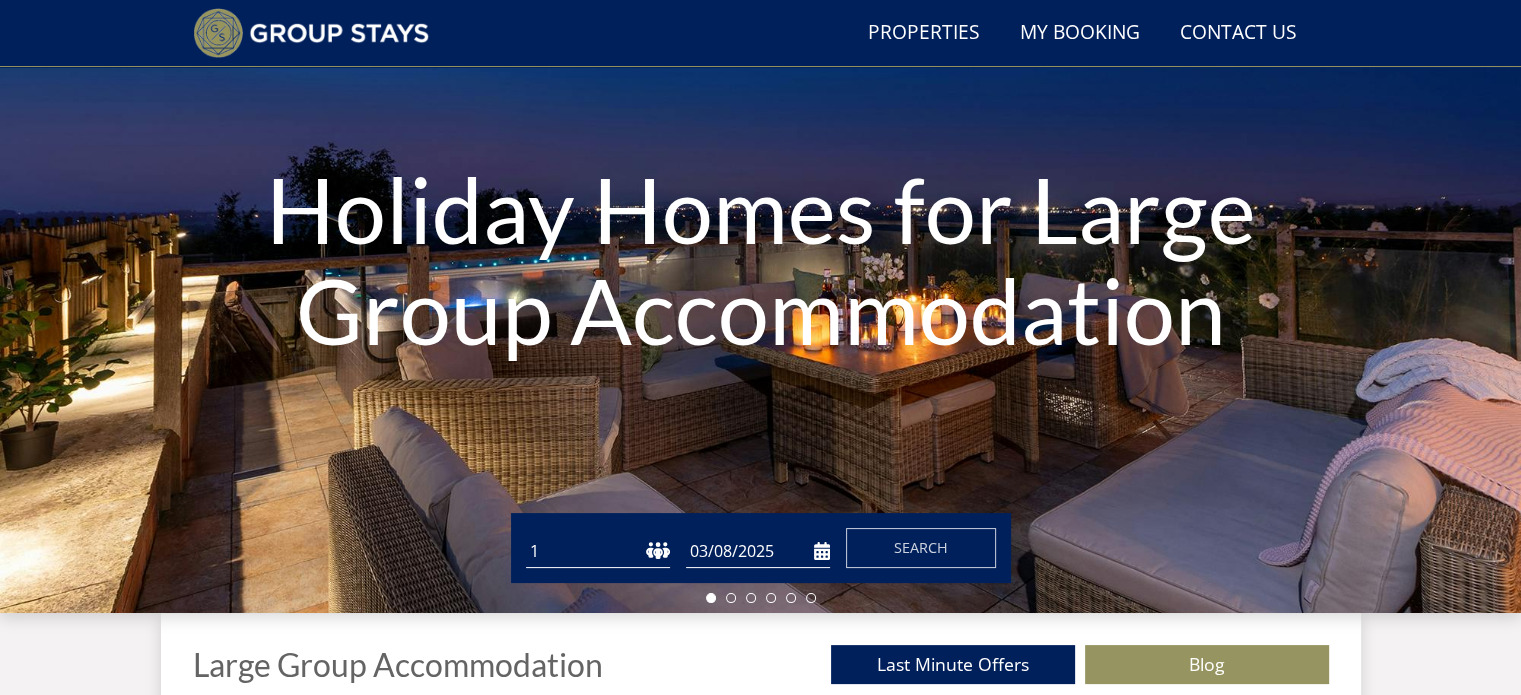 select on "21" 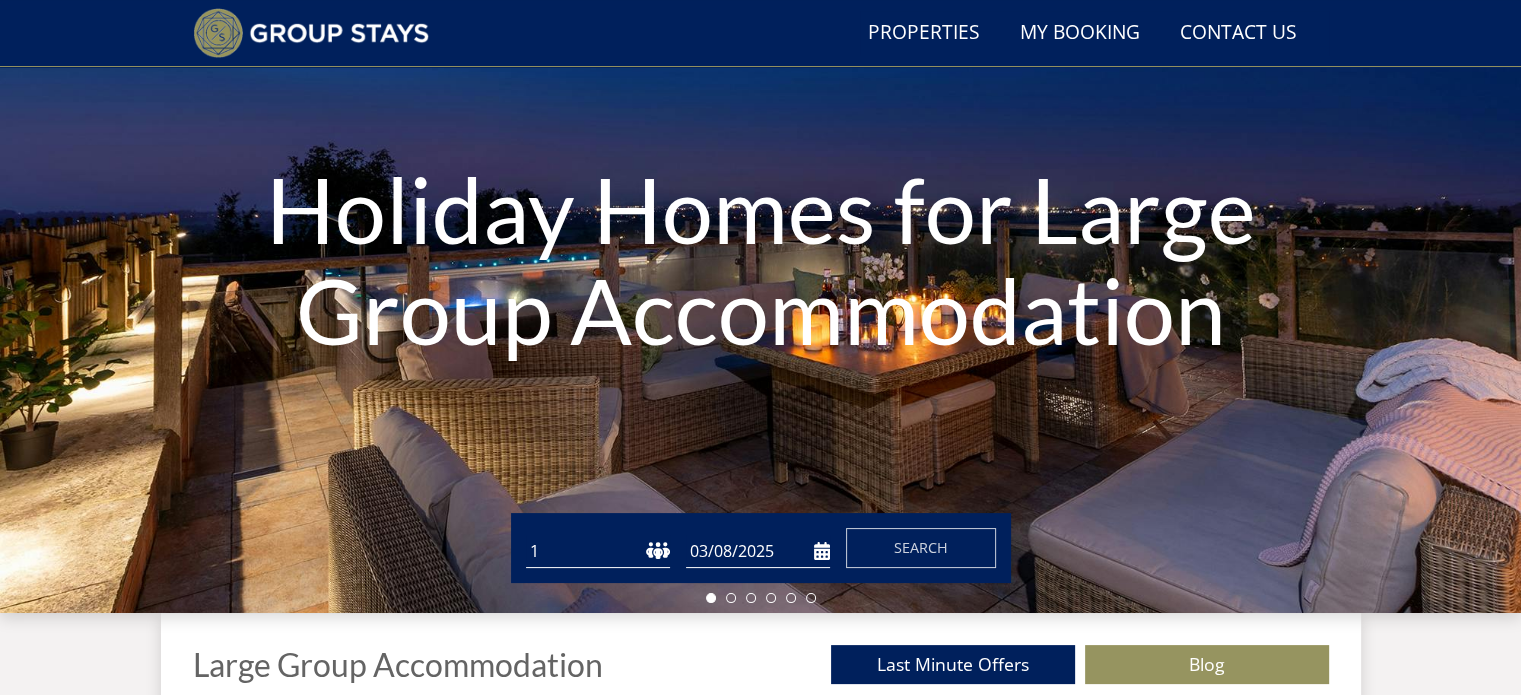 click on "1
2
3
4
5
6
7
8
9
10
11
12
13
14
15
16
17
18
19
20
21
22
23
24
25
26
27
28
29
30
31
32
33
34
35
36
37
38
39
40
41
42
43
44
45
46
47
48
49
50" at bounding box center (598, 551) 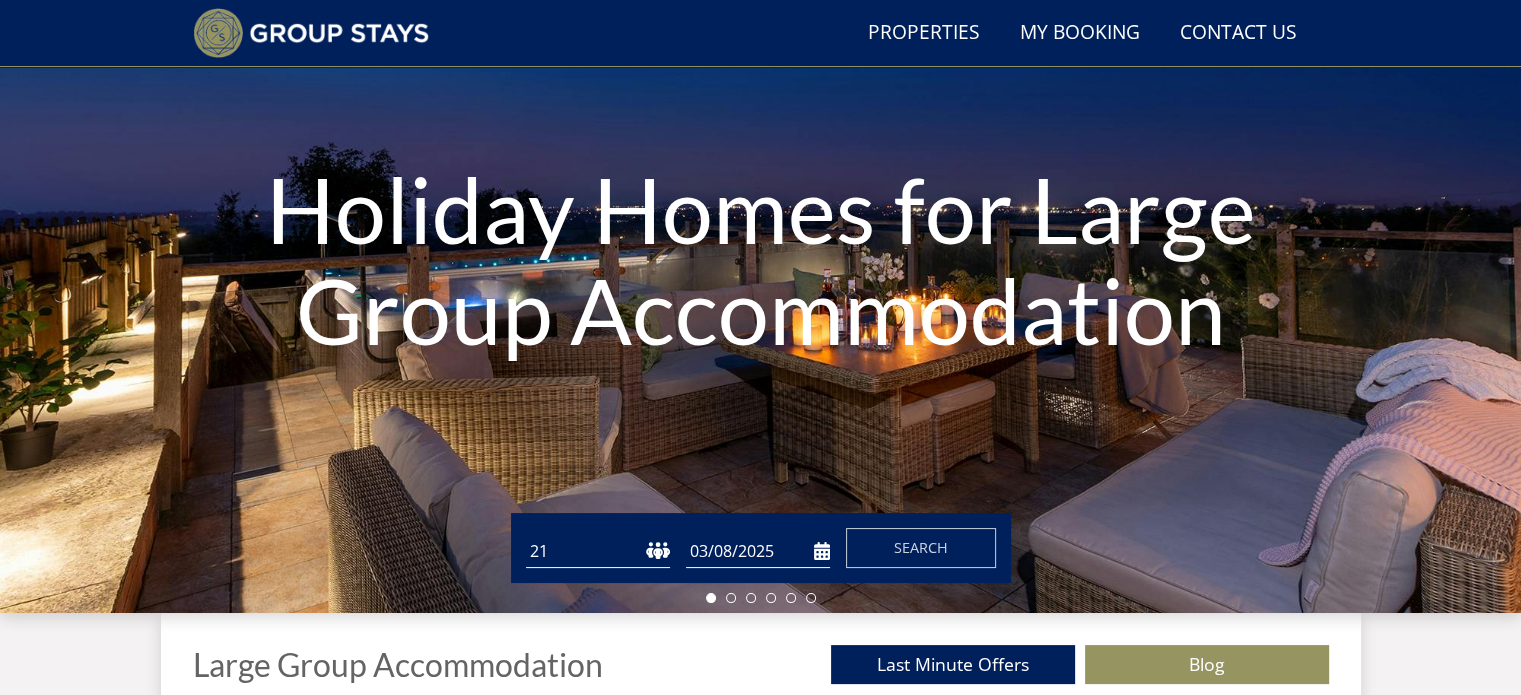 click on "03/08/2025" at bounding box center (758, 551) 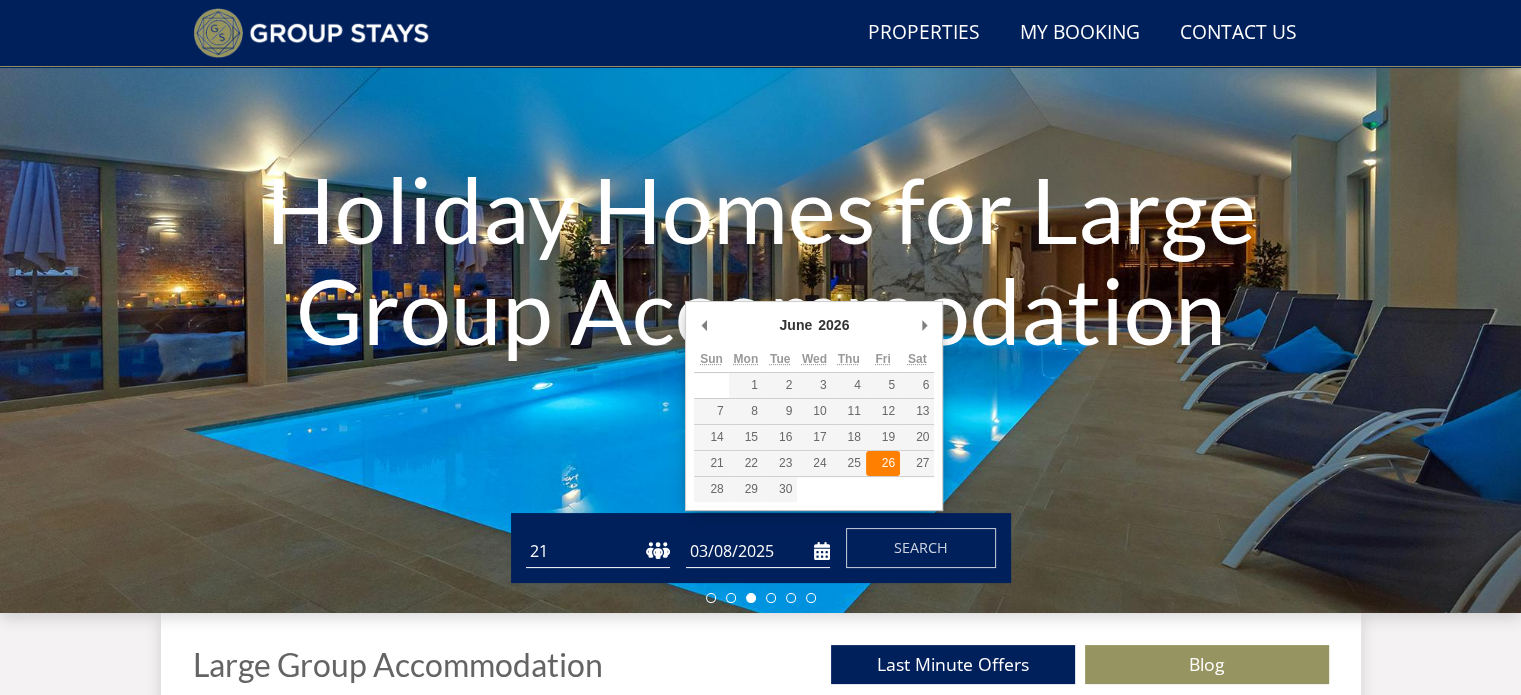 type on "[DATE]" 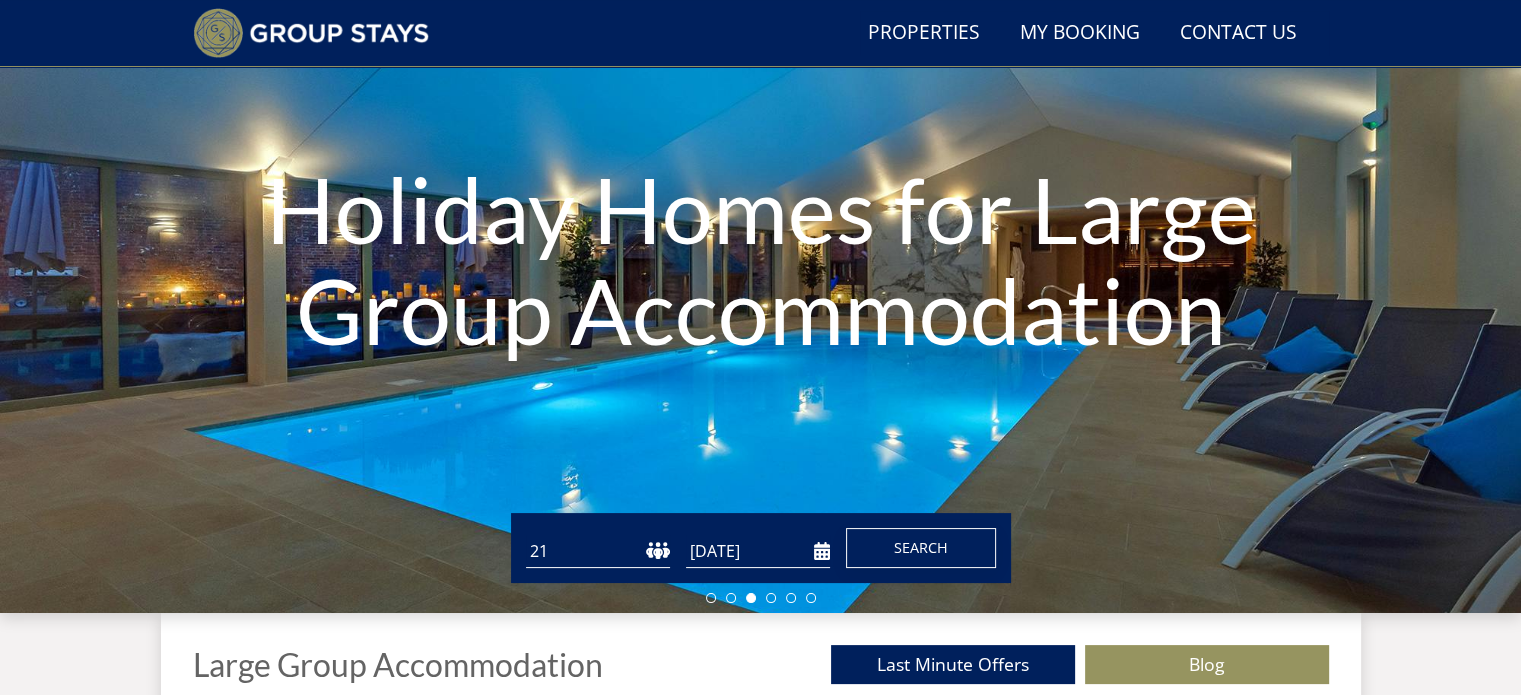 click on "Search" at bounding box center (921, 547) 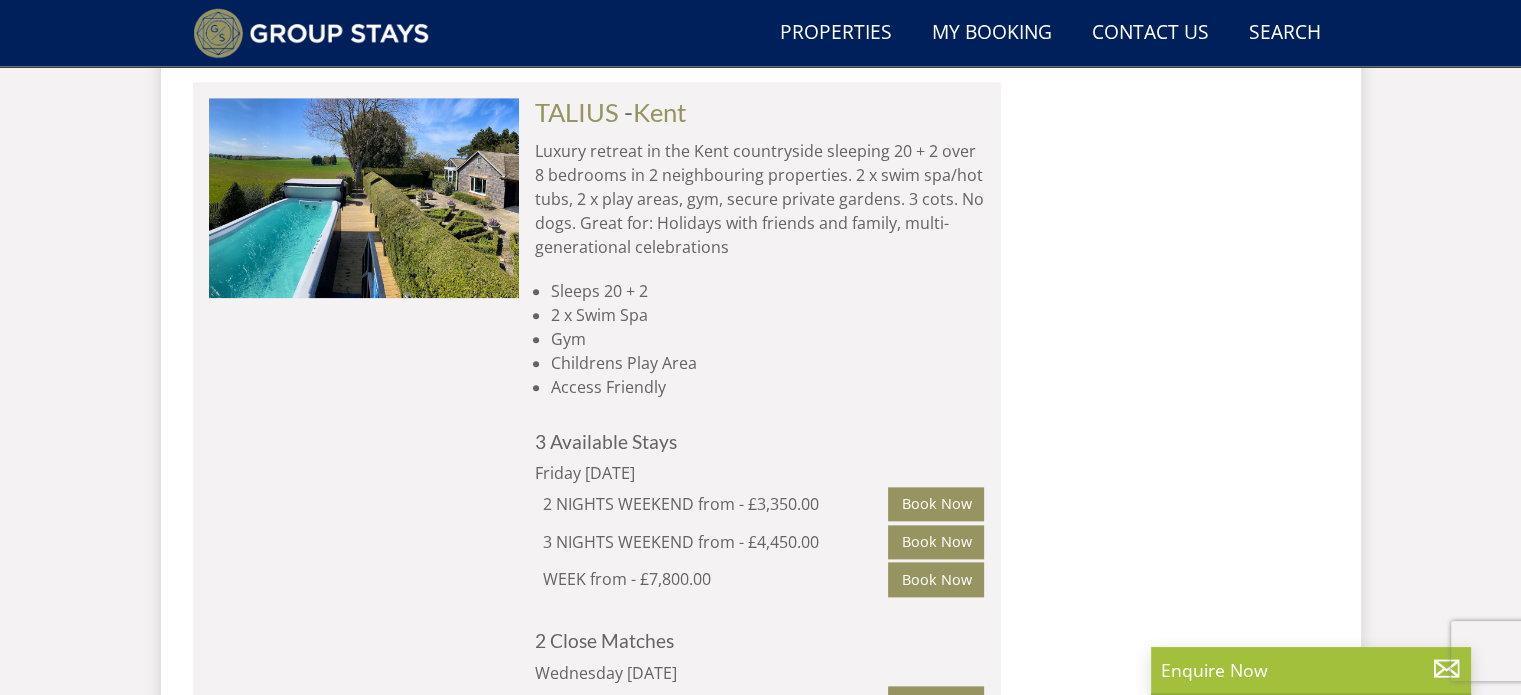 scroll, scrollTop: 2236, scrollLeft: 0, axis: vertical 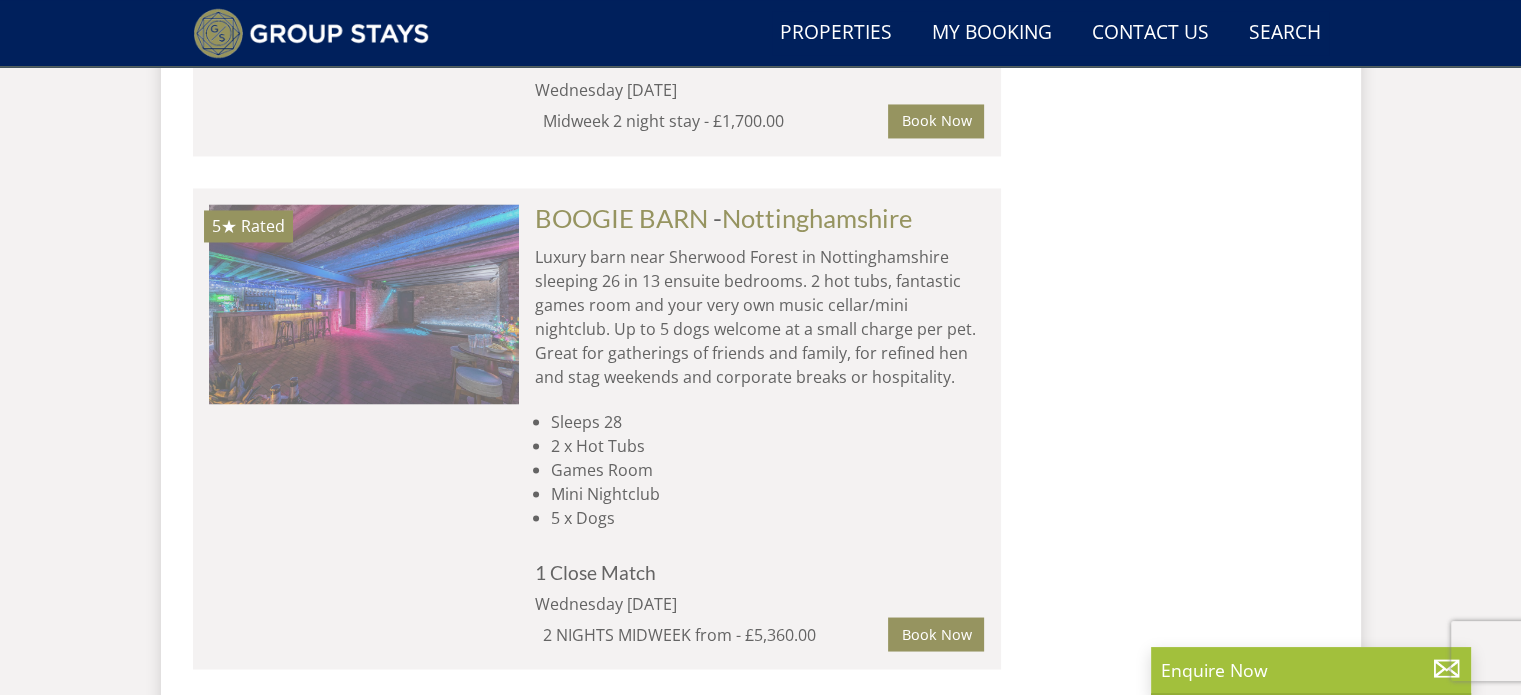 click at bounding box center [364, 304] 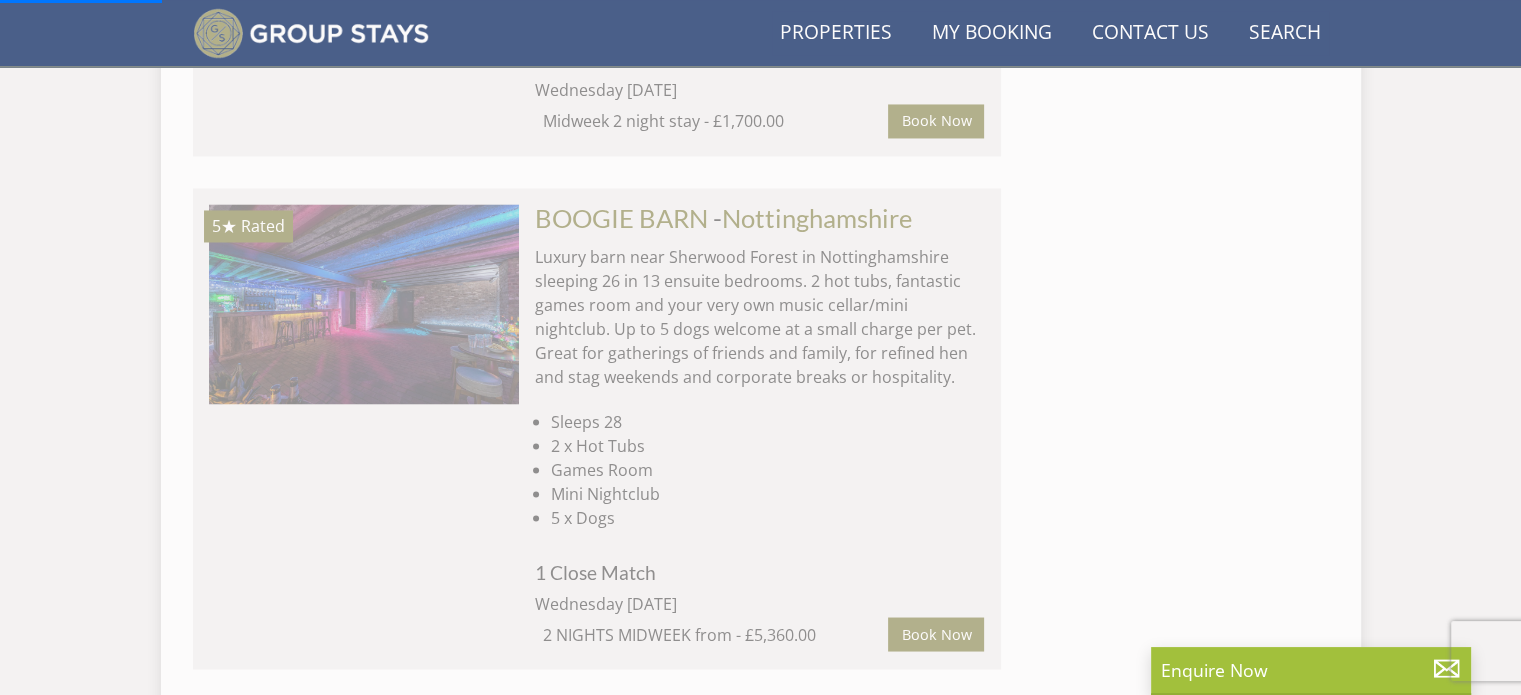 scroll, scrollTop: 0, scrollLeft: 310, axis: horizontal 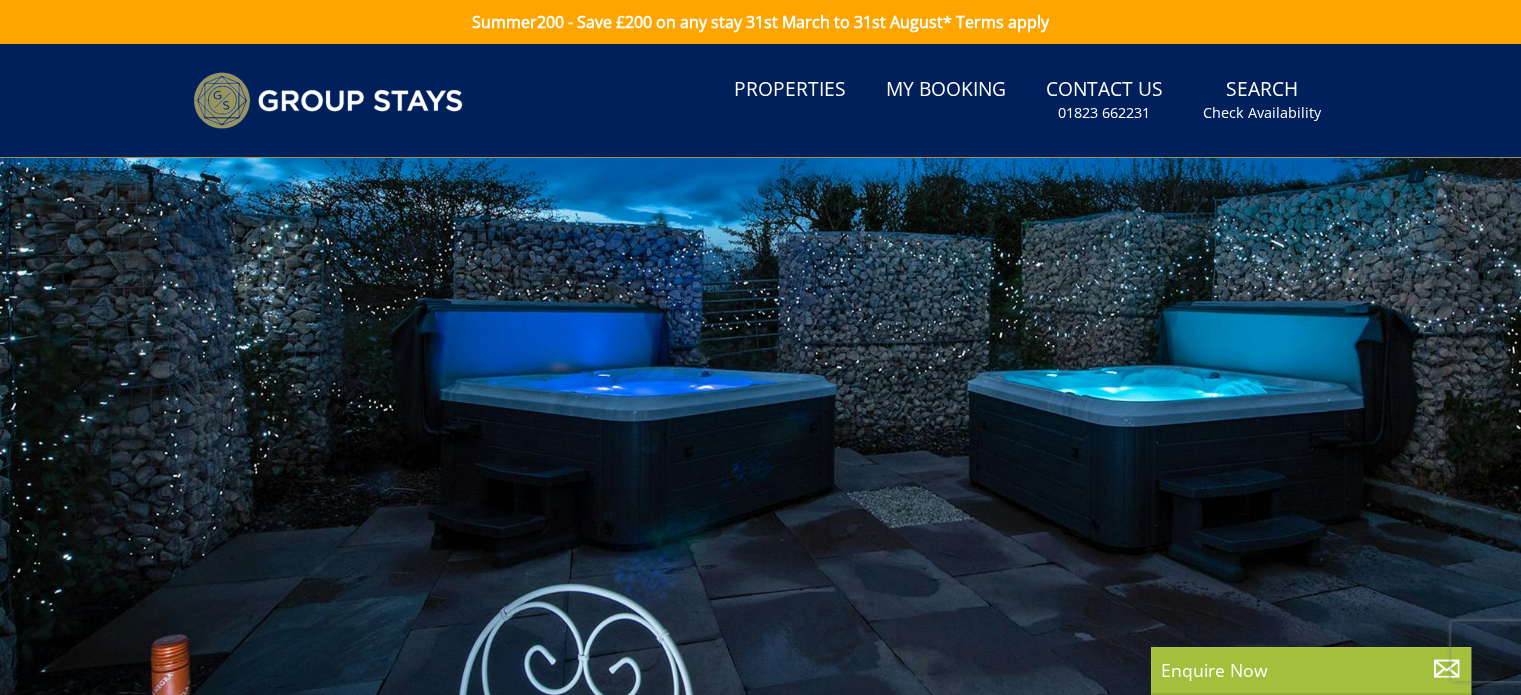 click at bounding box center [760, 508] 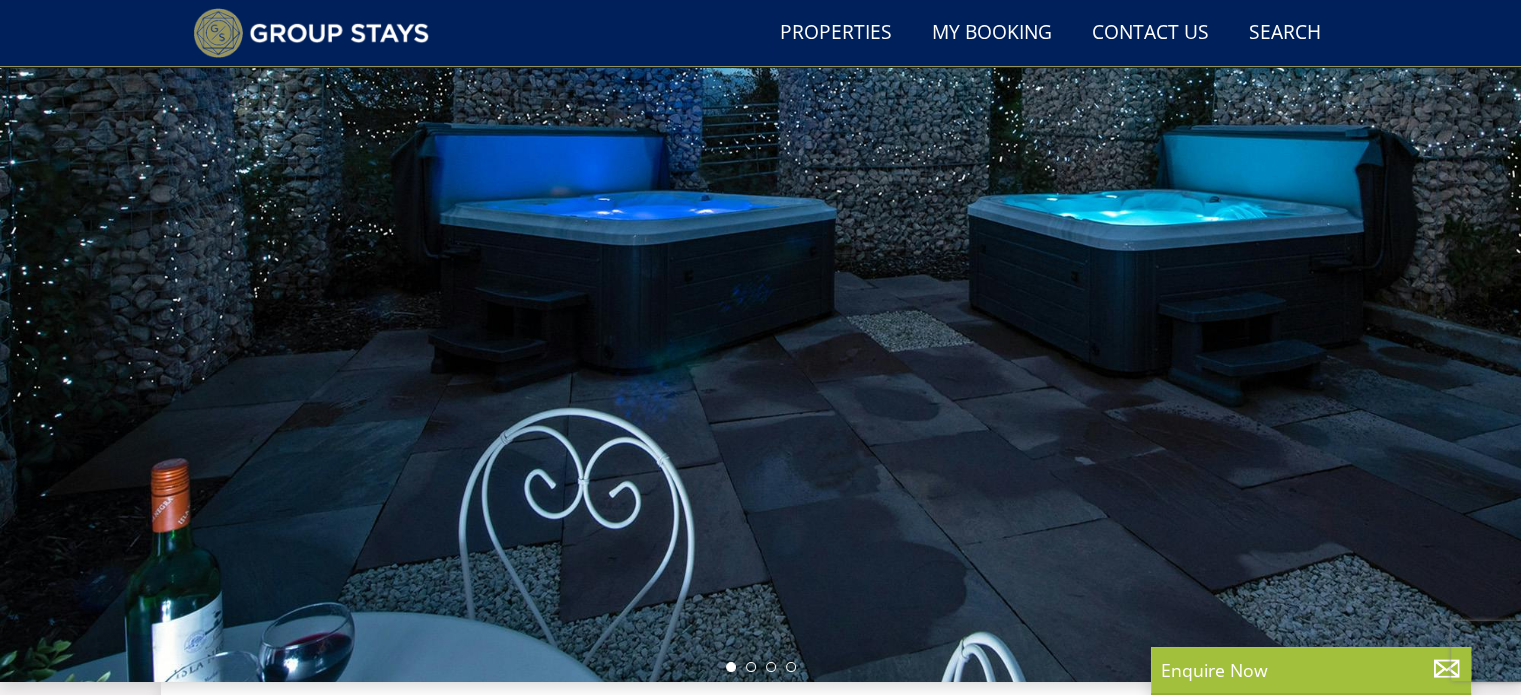 scroll, scrollTop: 130, scrollLeft: 0, axis: vertical 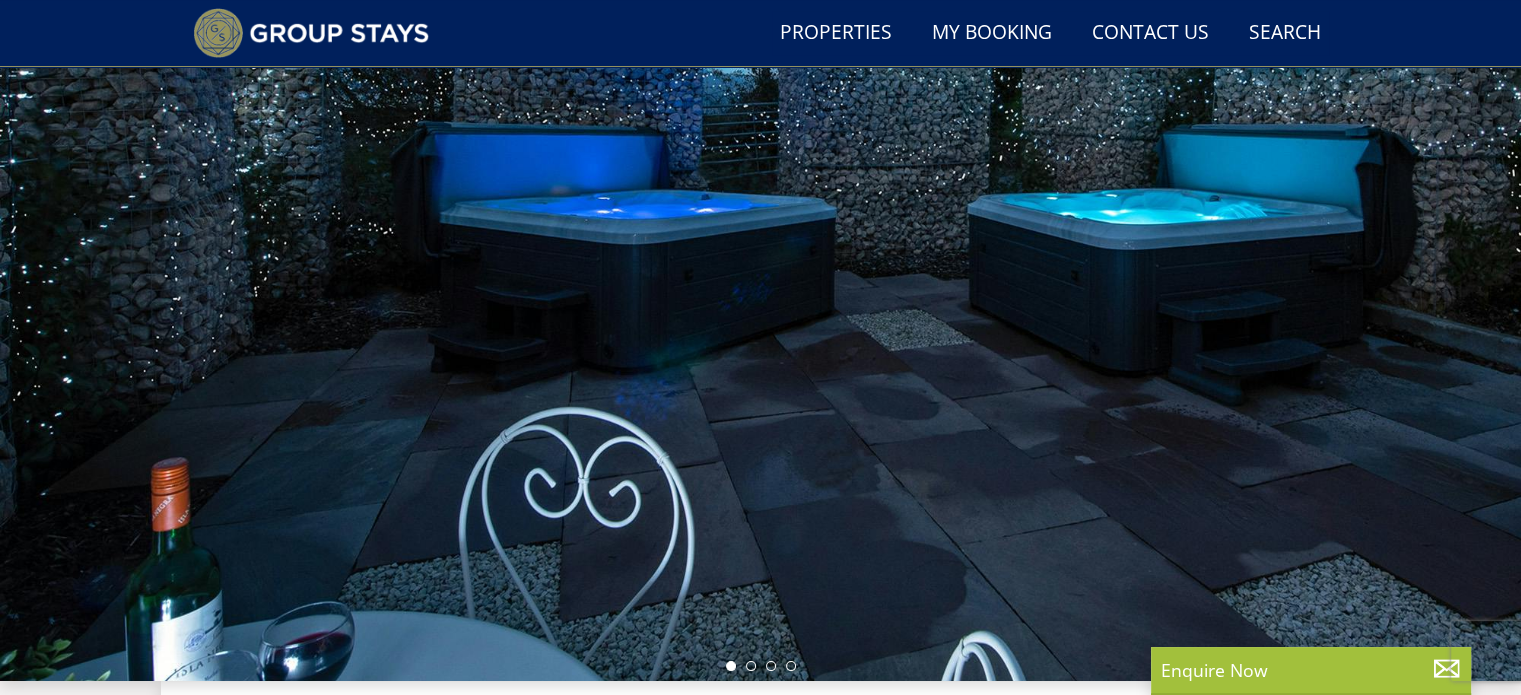 click at bounding box center (760, 331) 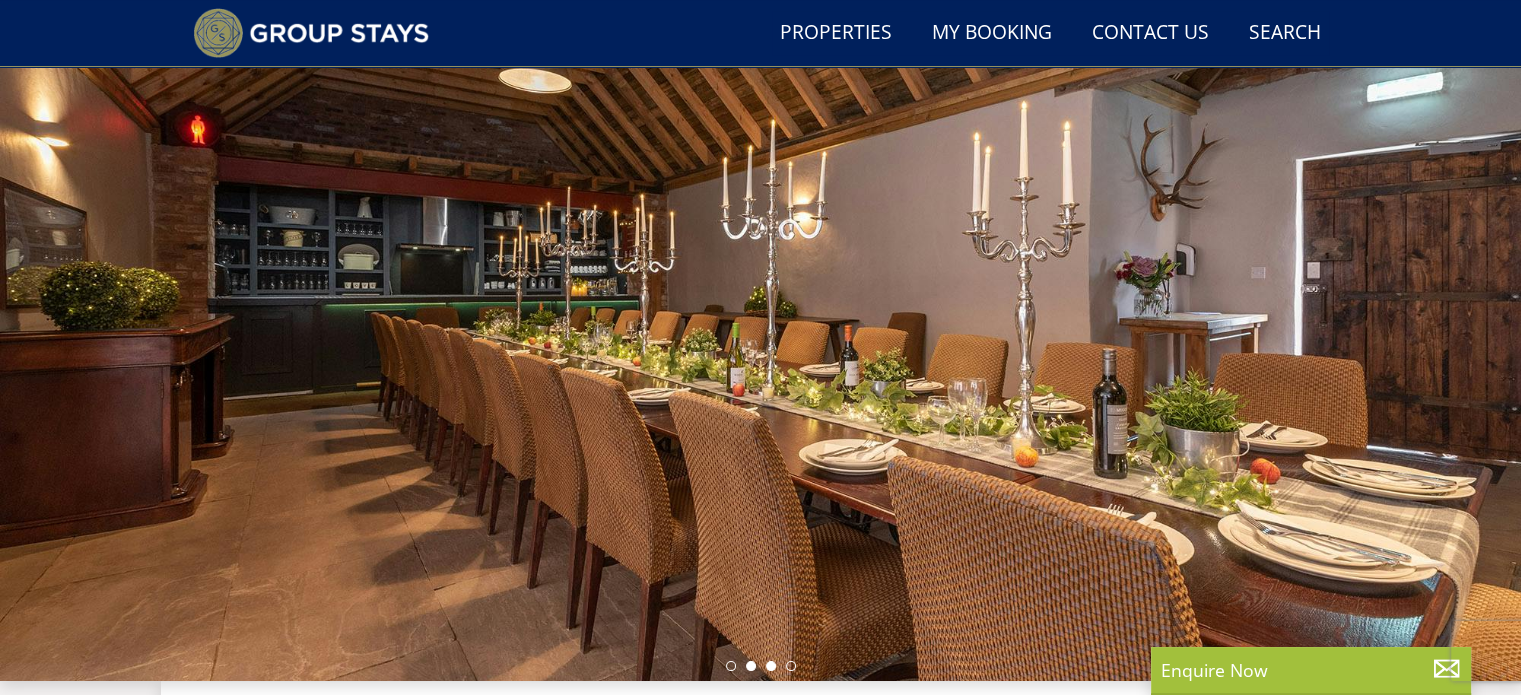 click at bounding box center (771, 666) 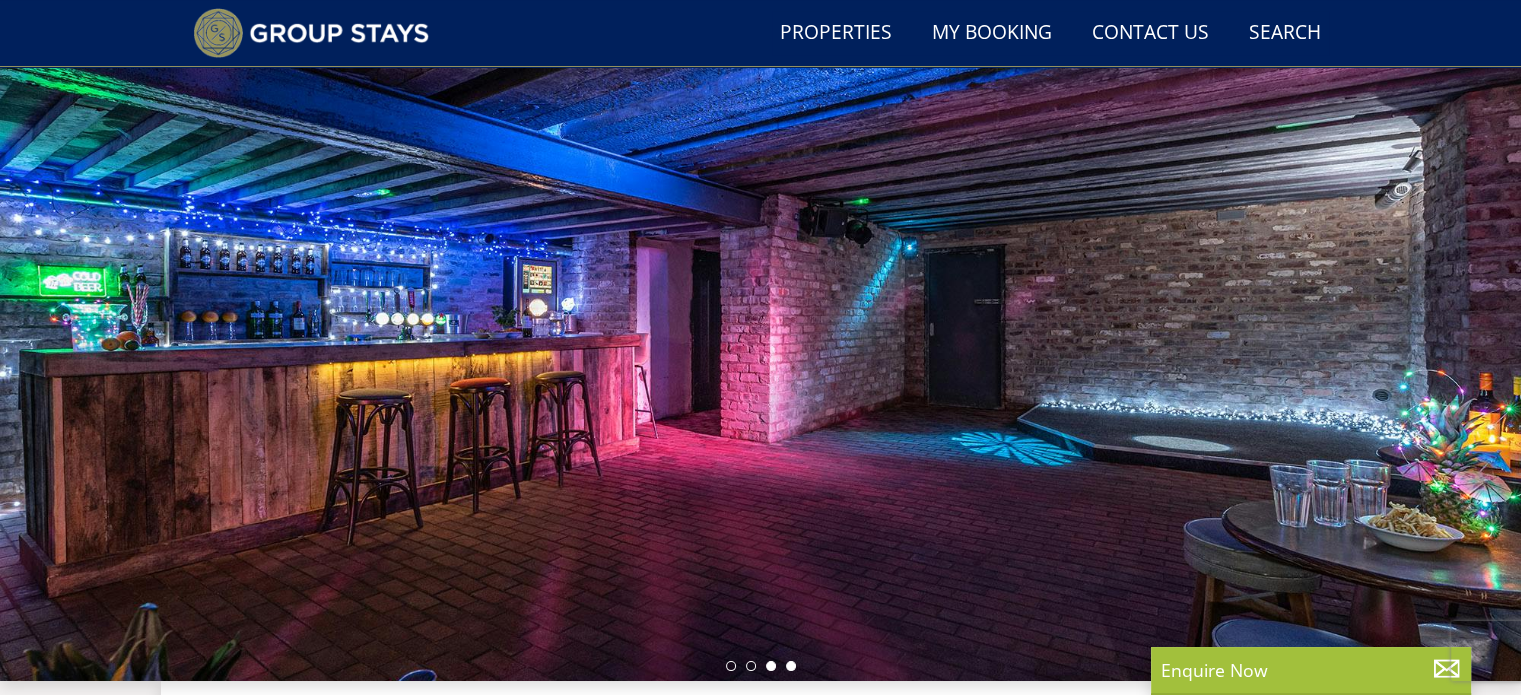 click at bounding box center [791, 666] 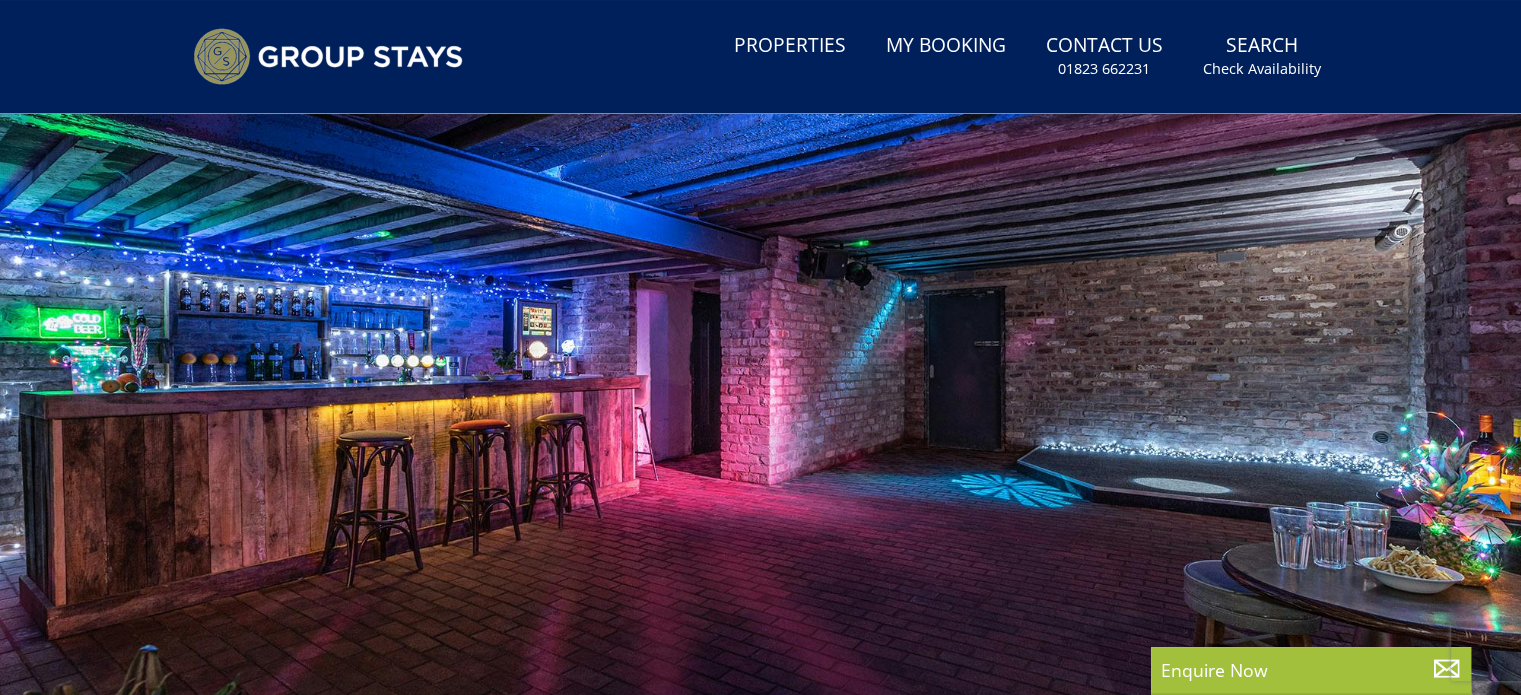 scroll, scrollTop: 0, scrollLeft: 0, axis: both 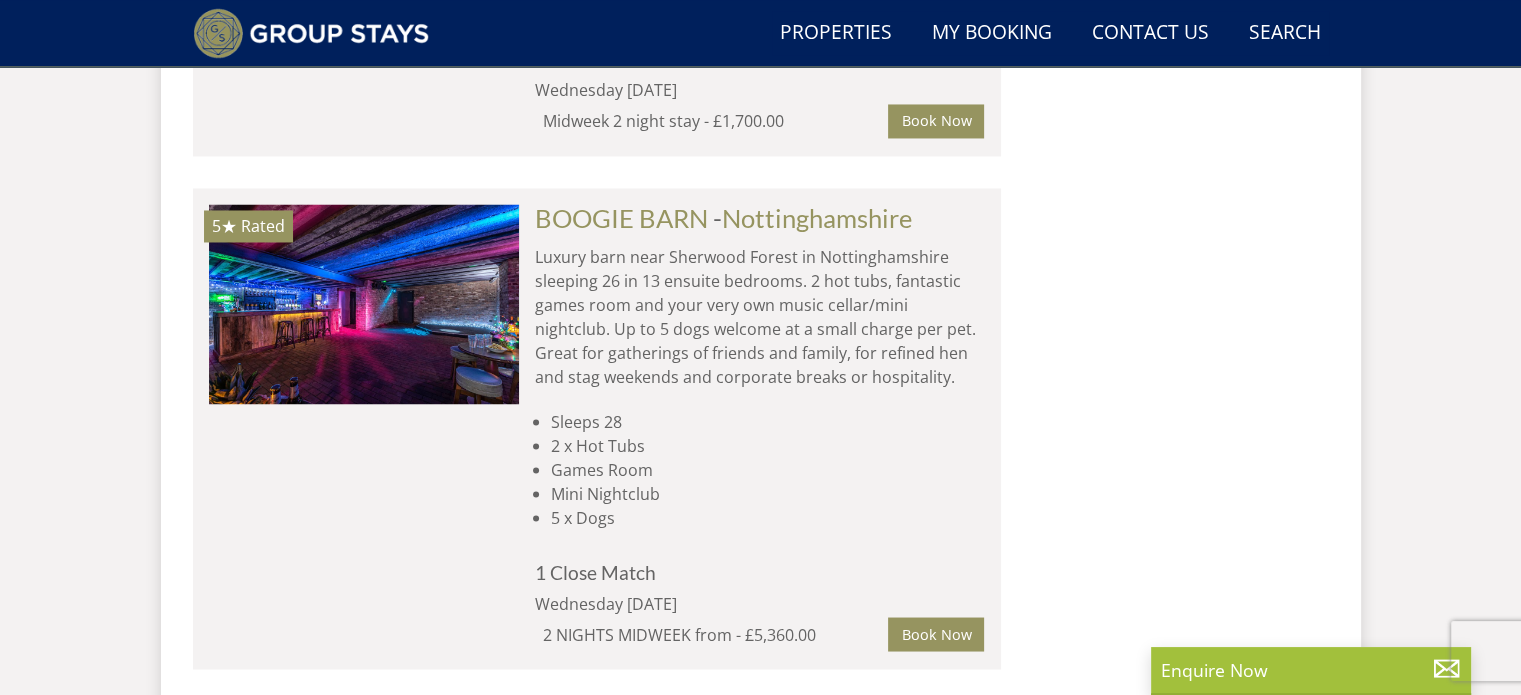 click on "Luxury barn near Sherwood Forest in [CITY] sleeping 26 in 13 ensuite bedrooms. 2 hot tubs, fantastic games room and your very own music cellar/mini nightclub. Up to 5 dogs welcome at a small charge per pet. Great for gatherings of friends and family, for refined hen and stag weekends and corporate breaks or hospitality.
Sleeps 28
2 x Hot Tubs
Games Room
Mini Nightclub
5 x Dogs
1 Close Match
Wednesday [DATE]
2 NIGHTS MIDWEEK from - £5,360.00
Book Now" at bounding box center [752, 428] 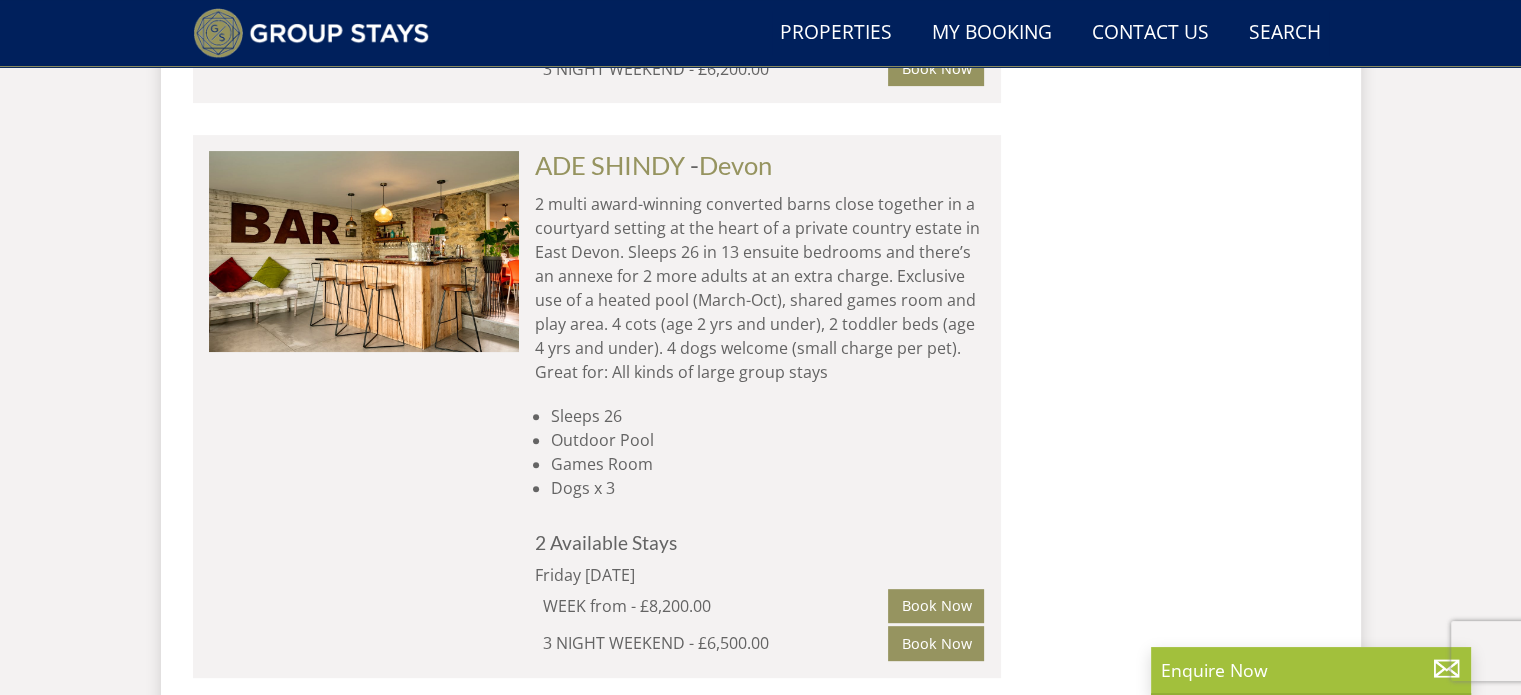 scroll, scrollTop: 8328, scrollLeft: 0, axis: vertical 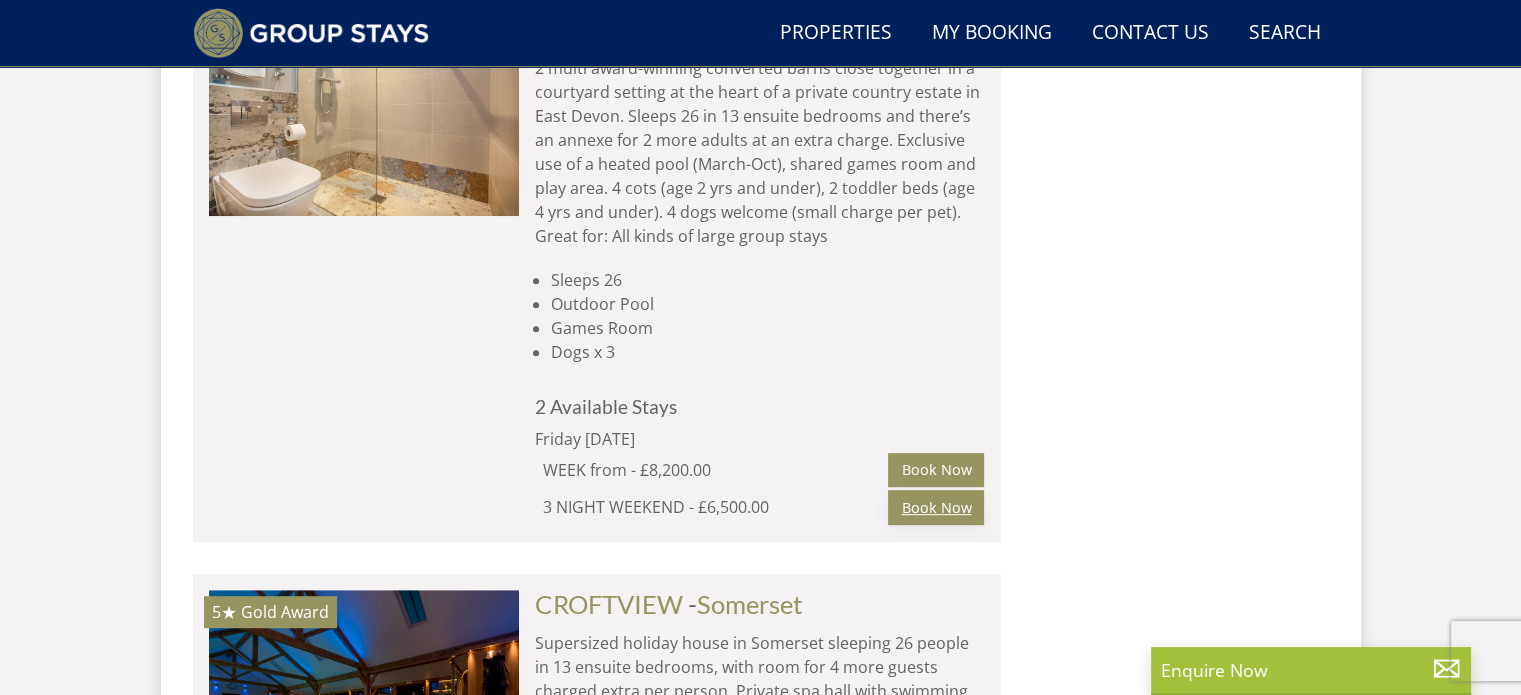 click on "Book Now" at bounding box center (936, 507) 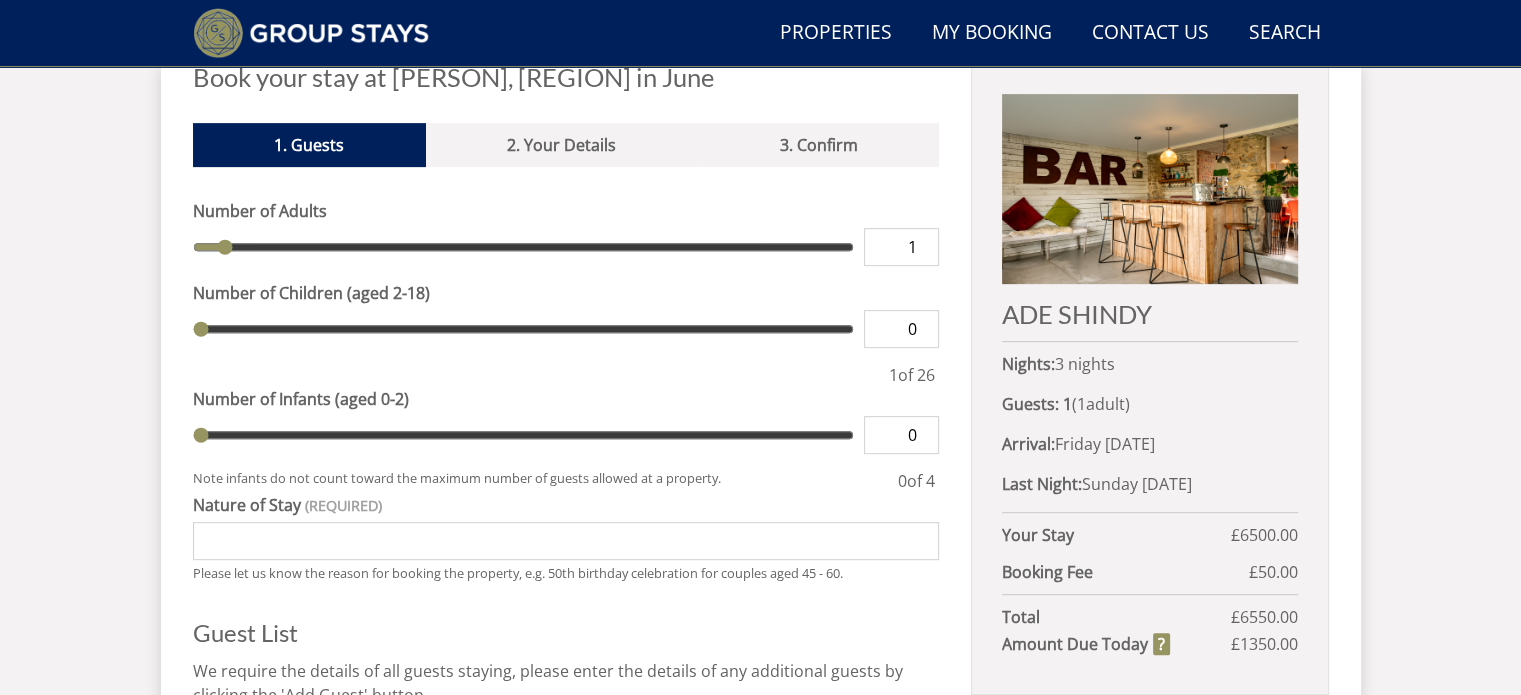 scroll, scrollTop: 767, scrollLeft: 0, axis: vertical 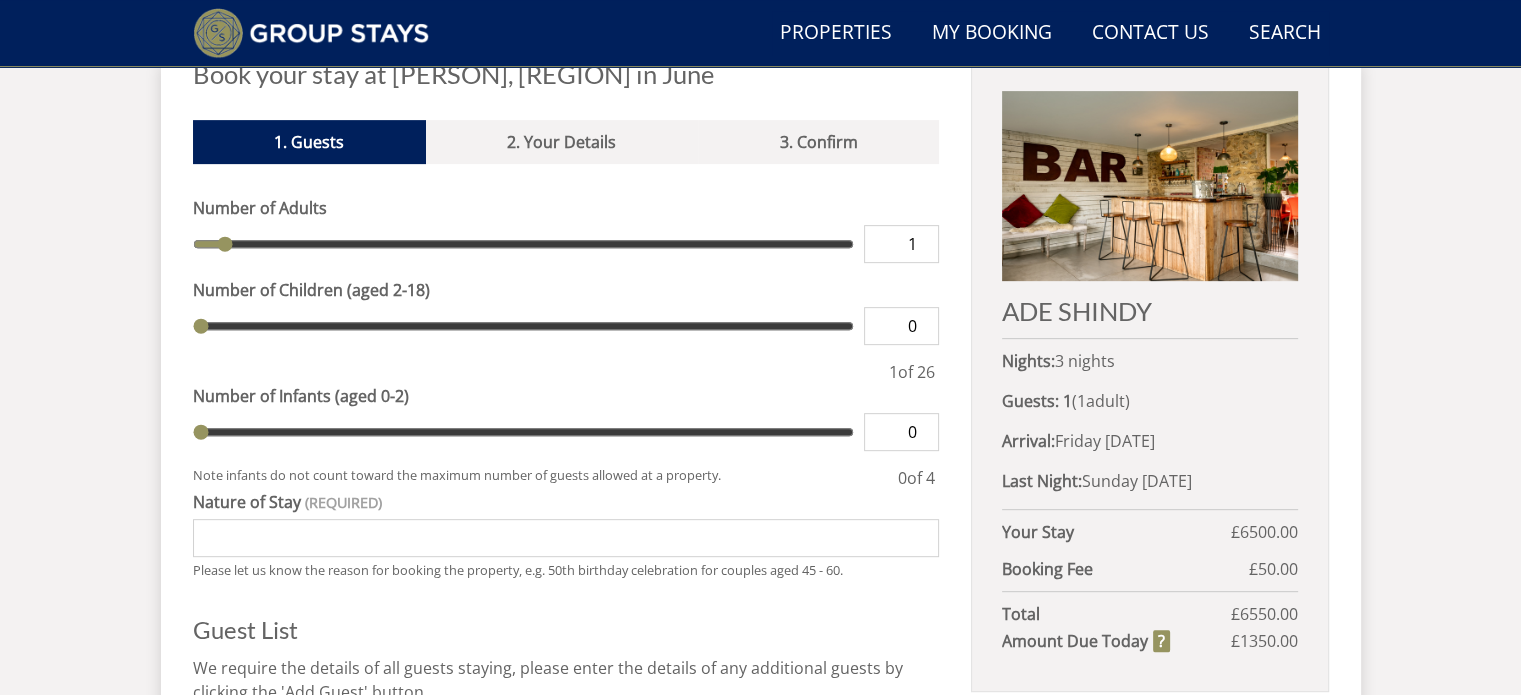 type on "16" 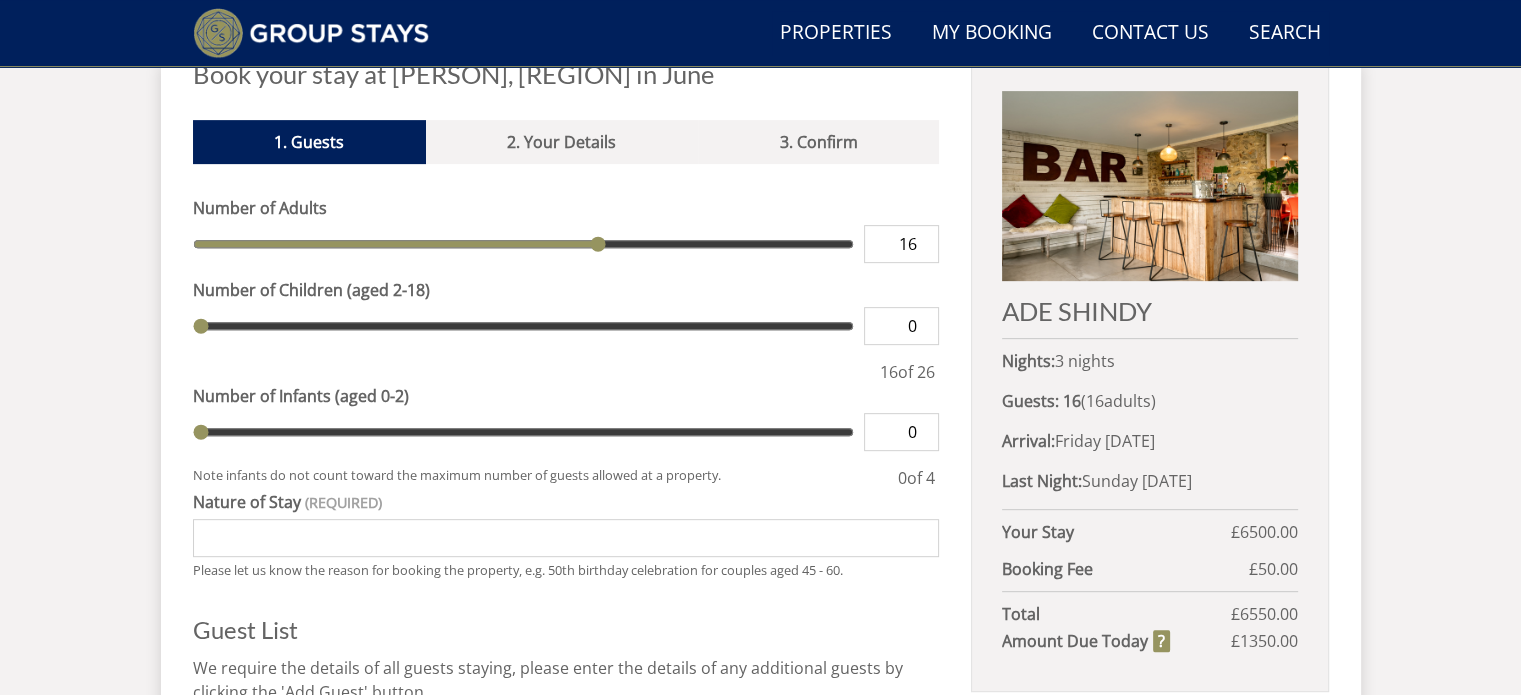 click at bounding box center [524, 244] 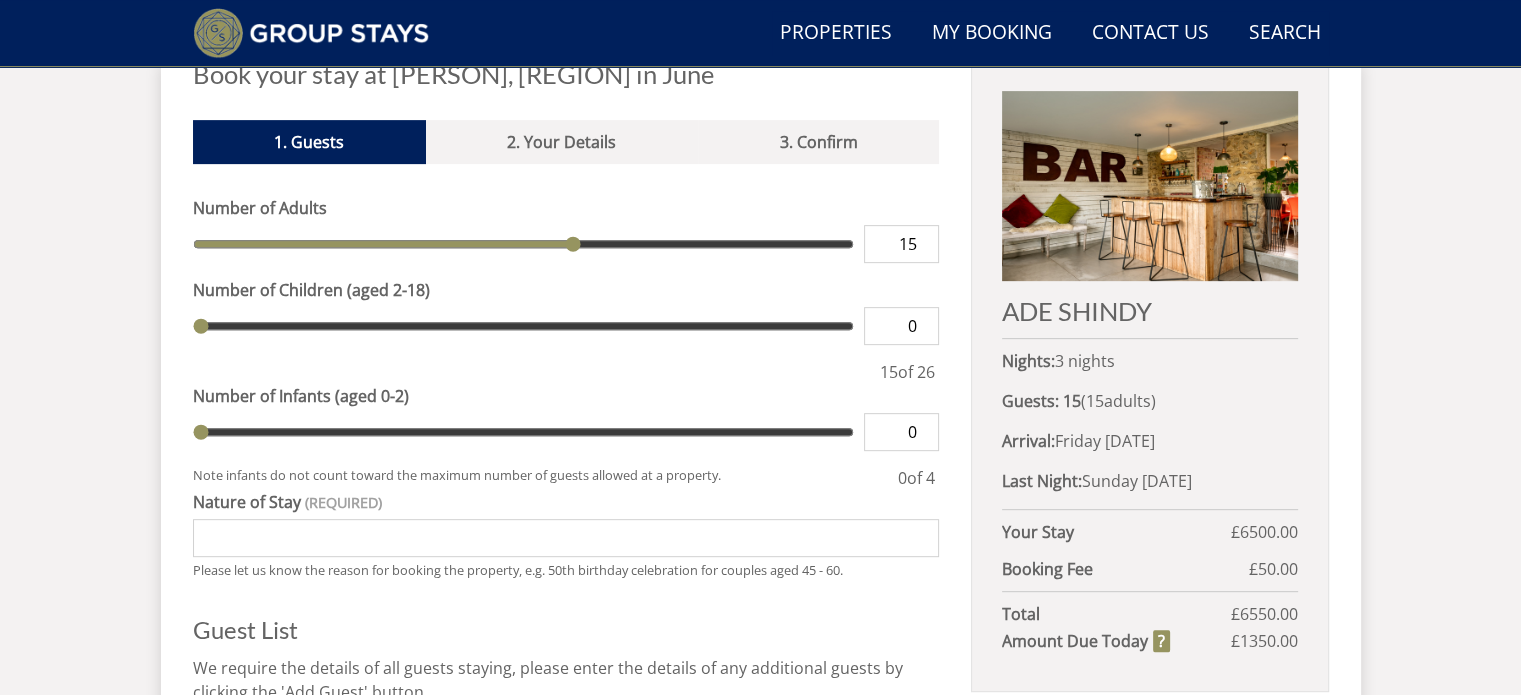 type on "15" 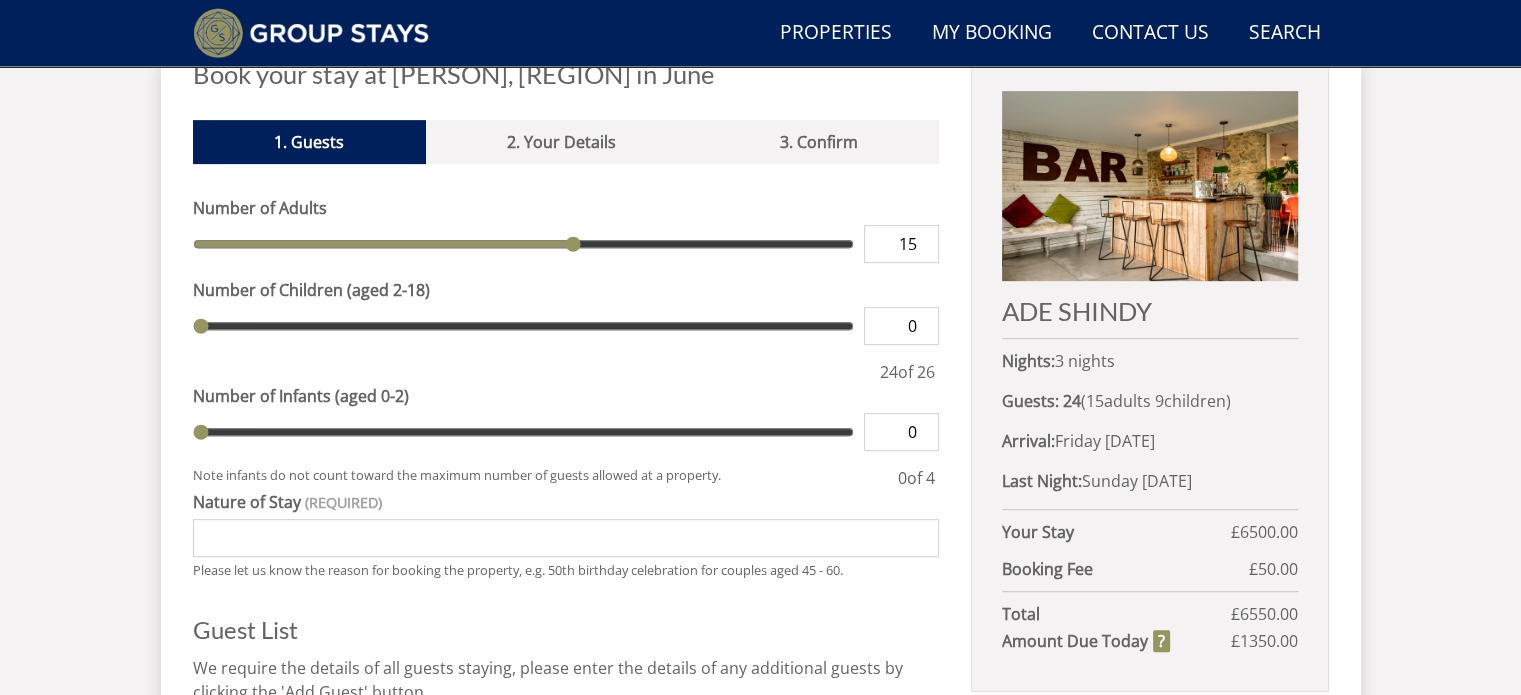 type on "9" 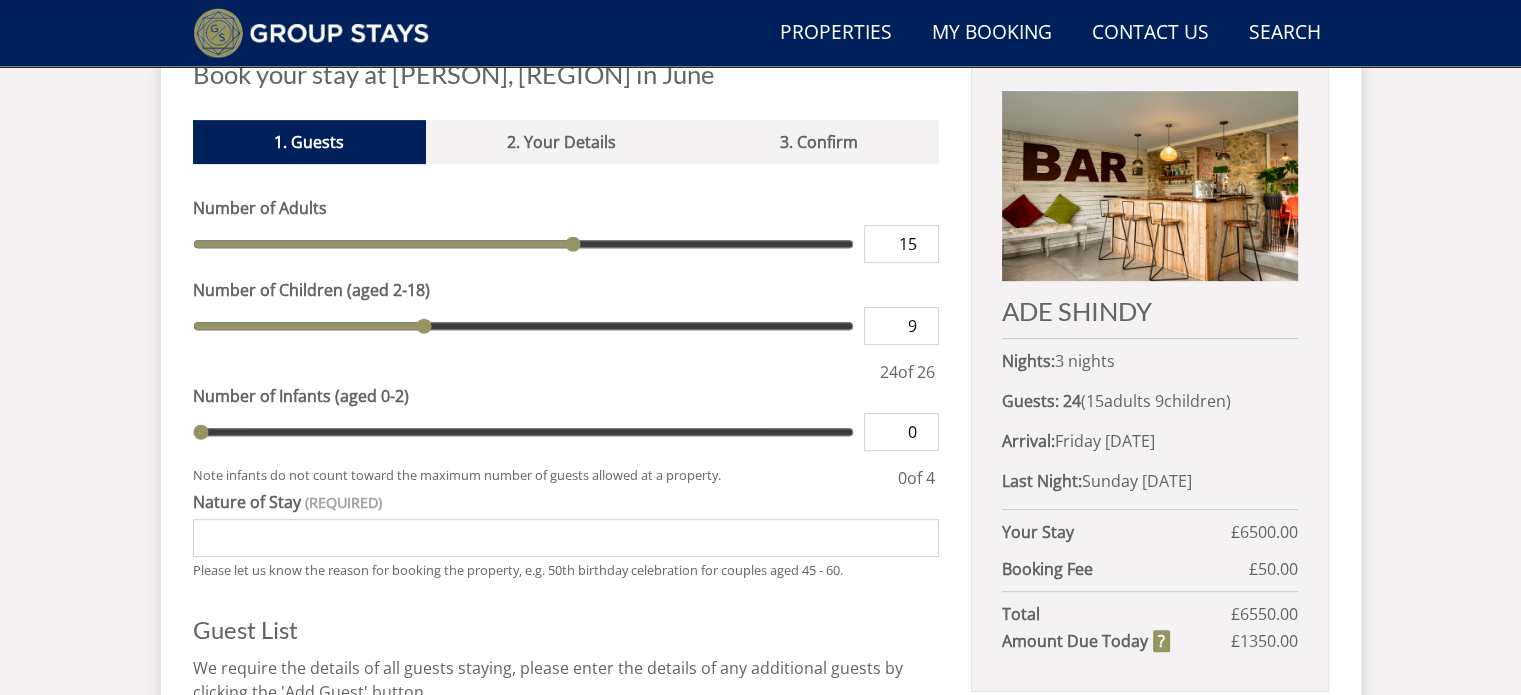 click at bounding box center [524, 326] 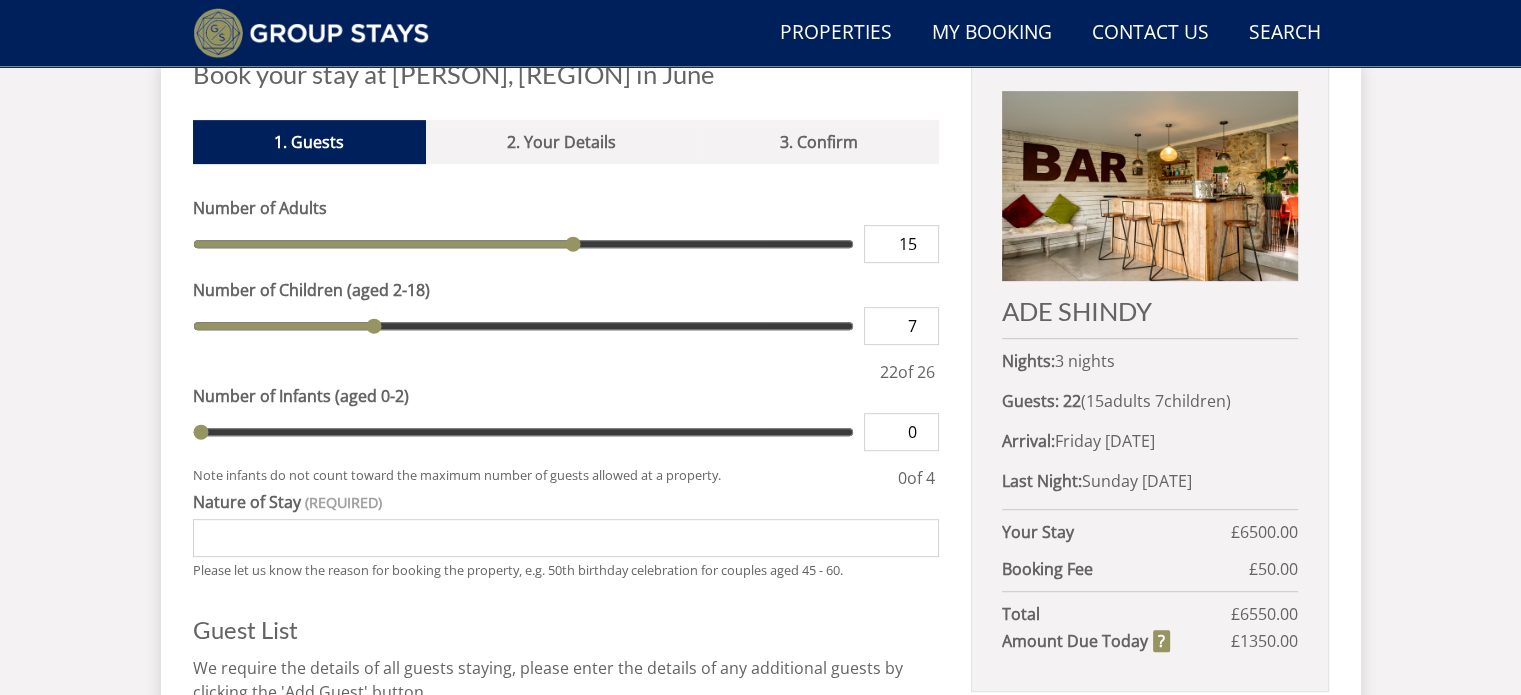 click at bounding box center [524, 326] 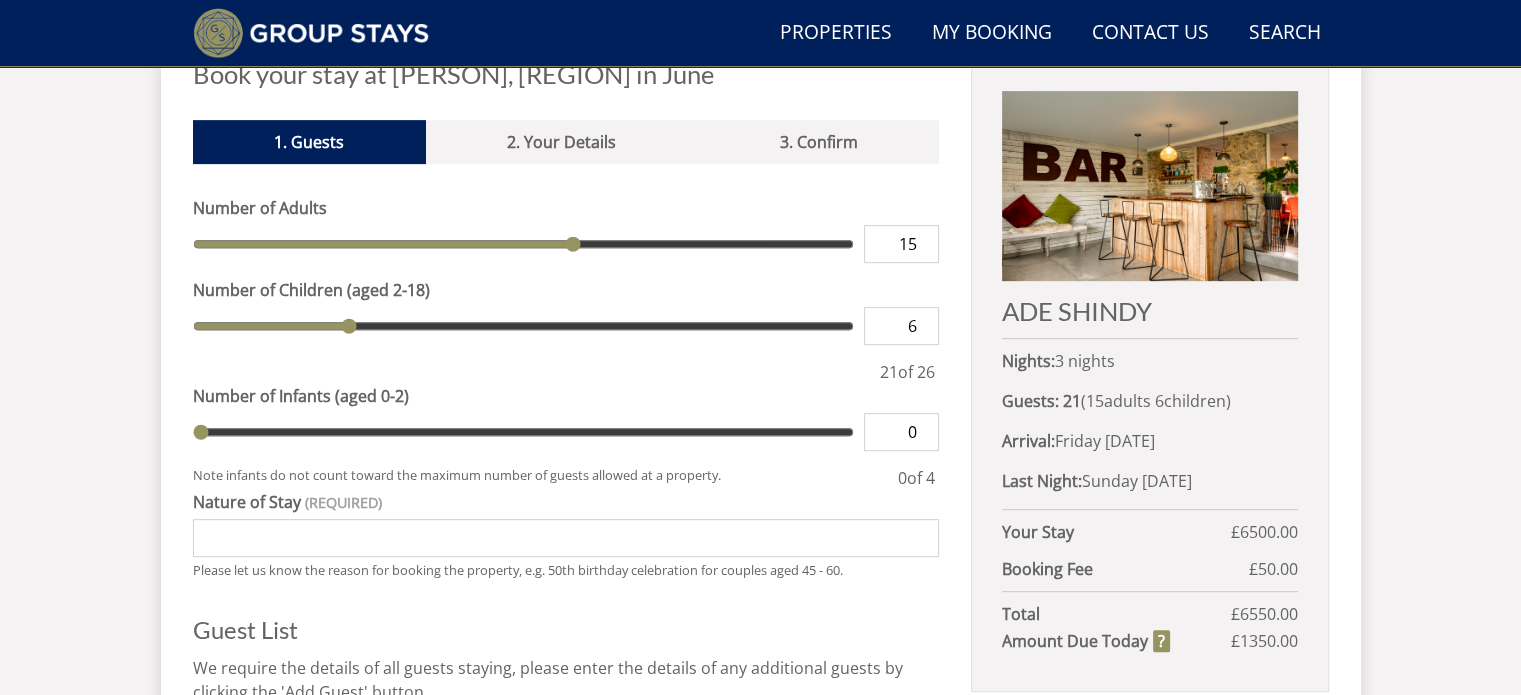 type on "6" 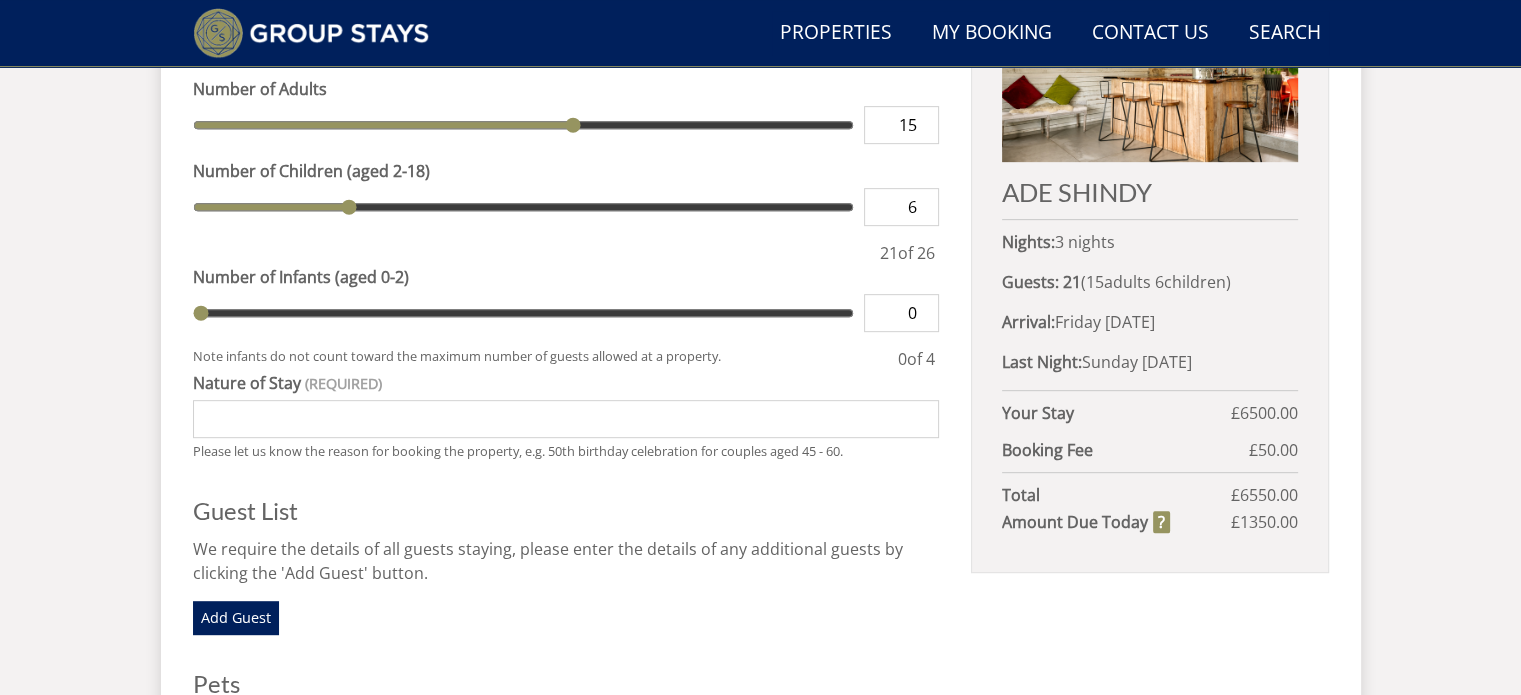 scroll, scrollTop: 887, scrollLeft: 0, axis: vertical 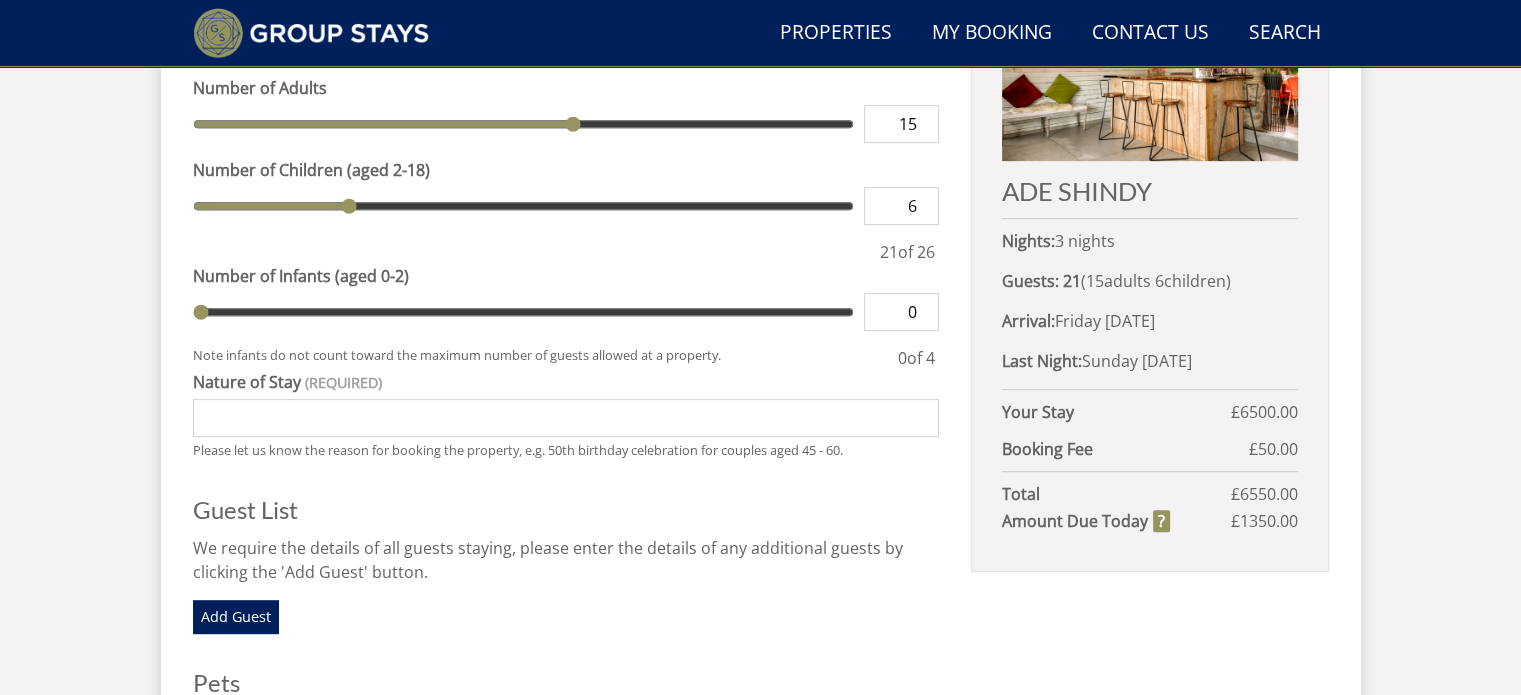 click on "Arrival:  Friday [DATE]" at bounding box center (1149, 321) 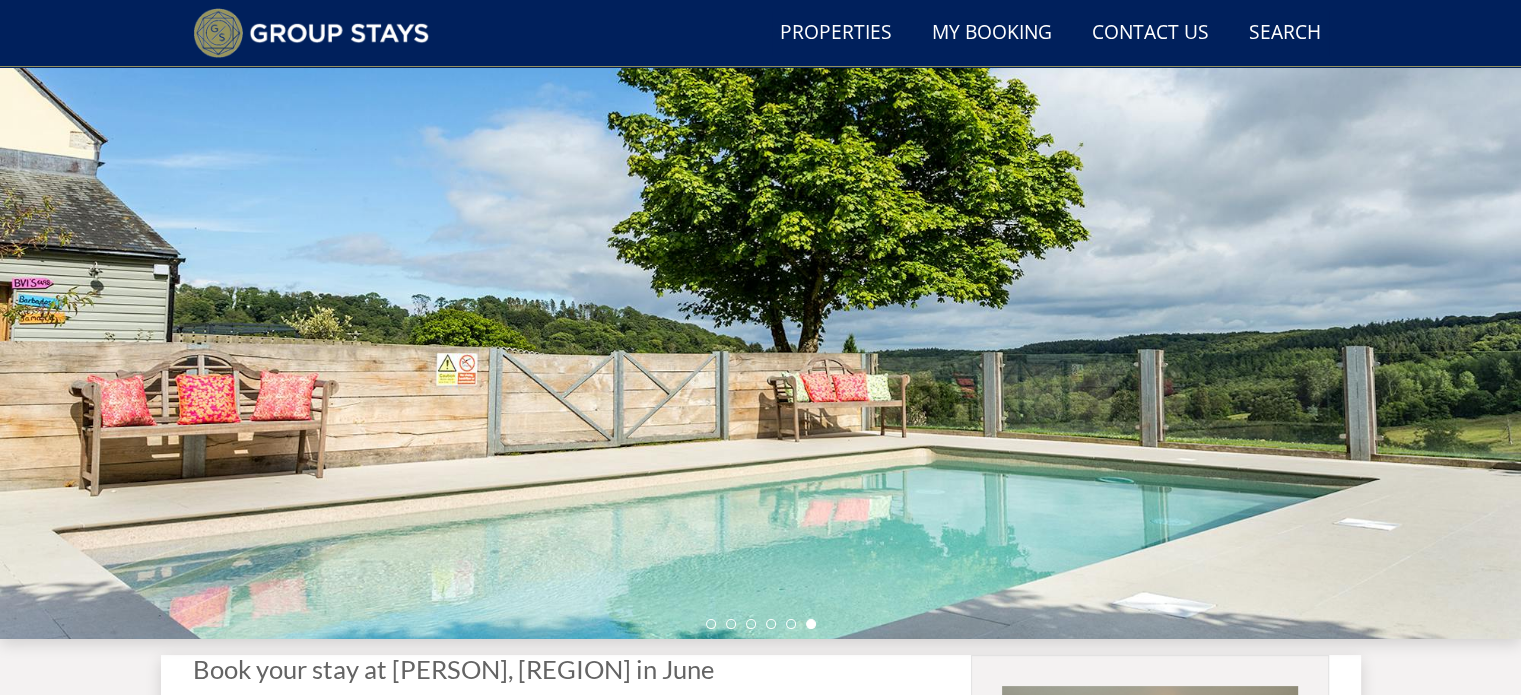 scroll, scrollTop: 155, scrollLeft: 0, axis: vertical 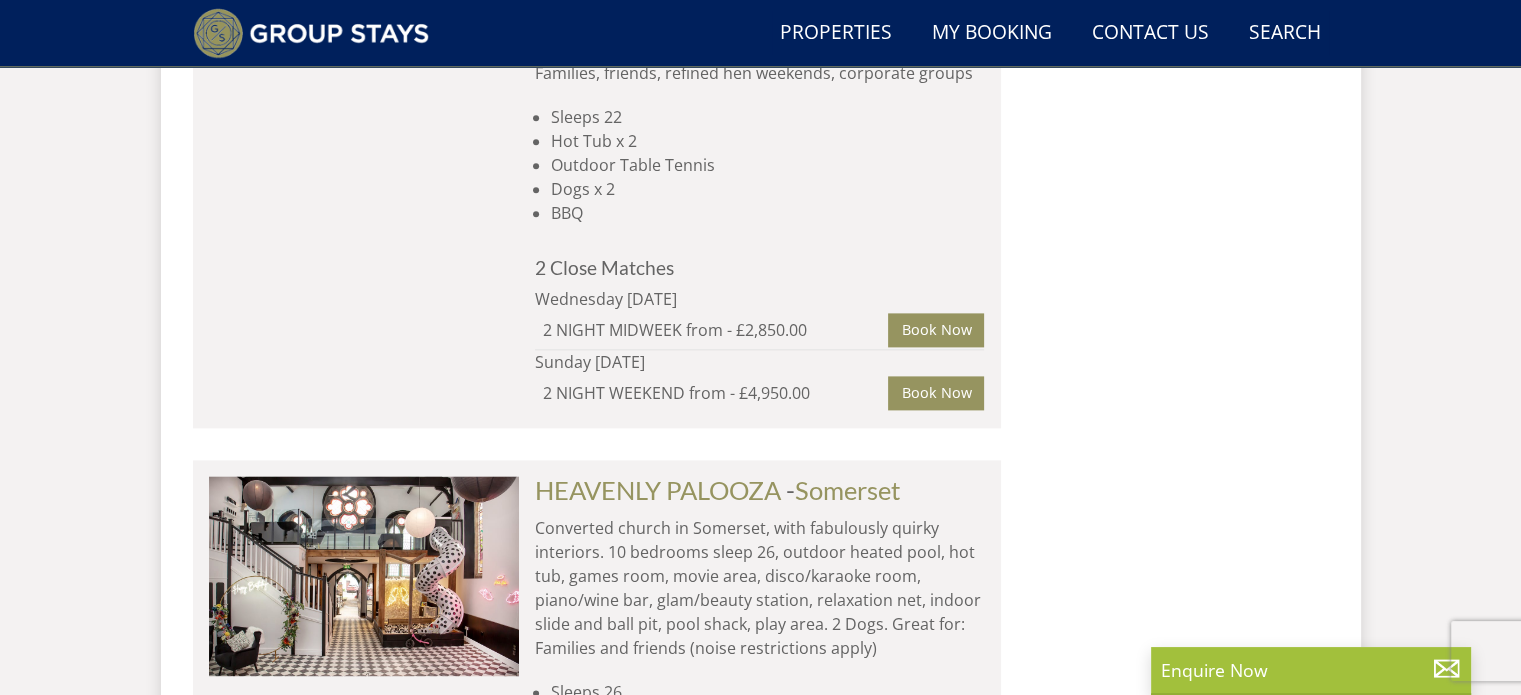 click on "HEAVENLY PALOOZA
Check Availability
More Info
HEAVENLY PALOOZA
-  [CITY]
Sleeps 26
Outdoor Pool
Hot Tub
Childrens Play Area
Games Room
1 Close Match" at bounding box center [597, 700] 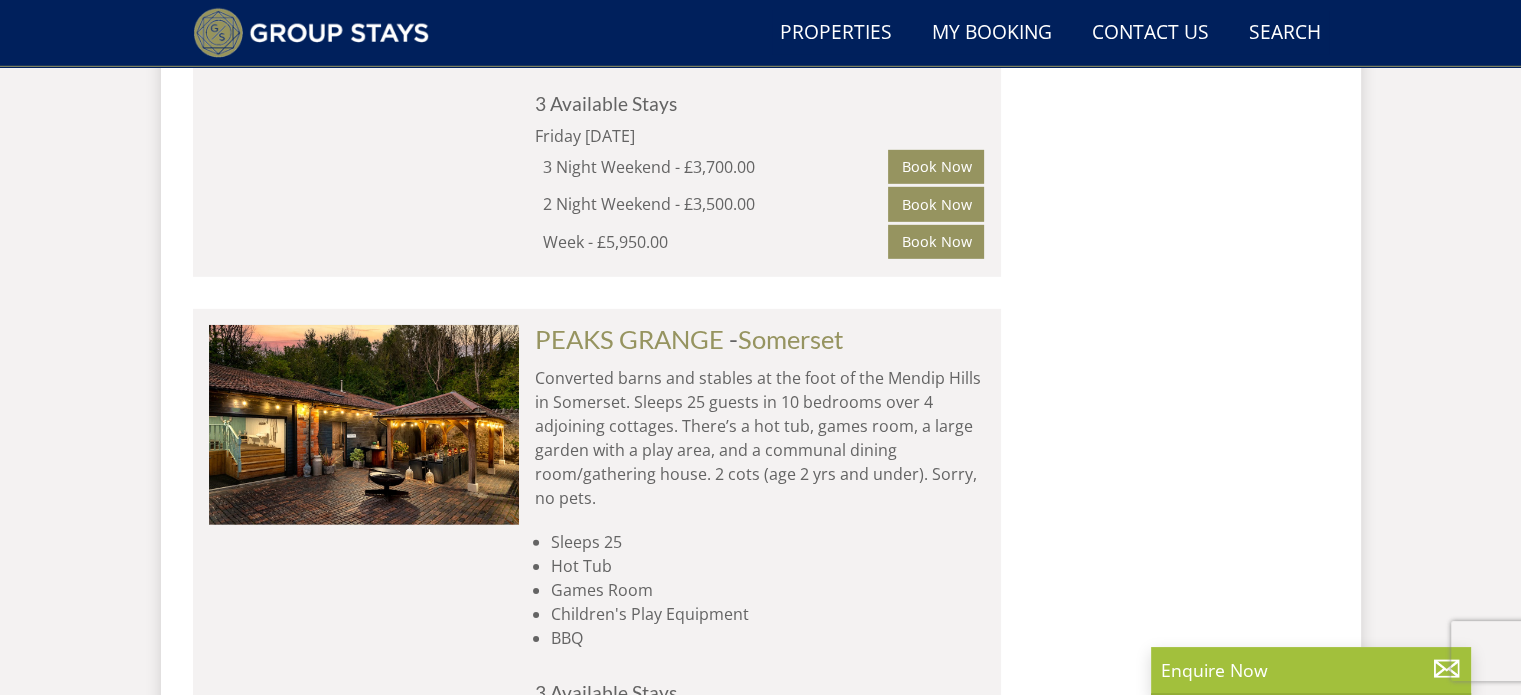 scroll, scrollTop: 6088, scrollLeft: 0, axis: vertical 